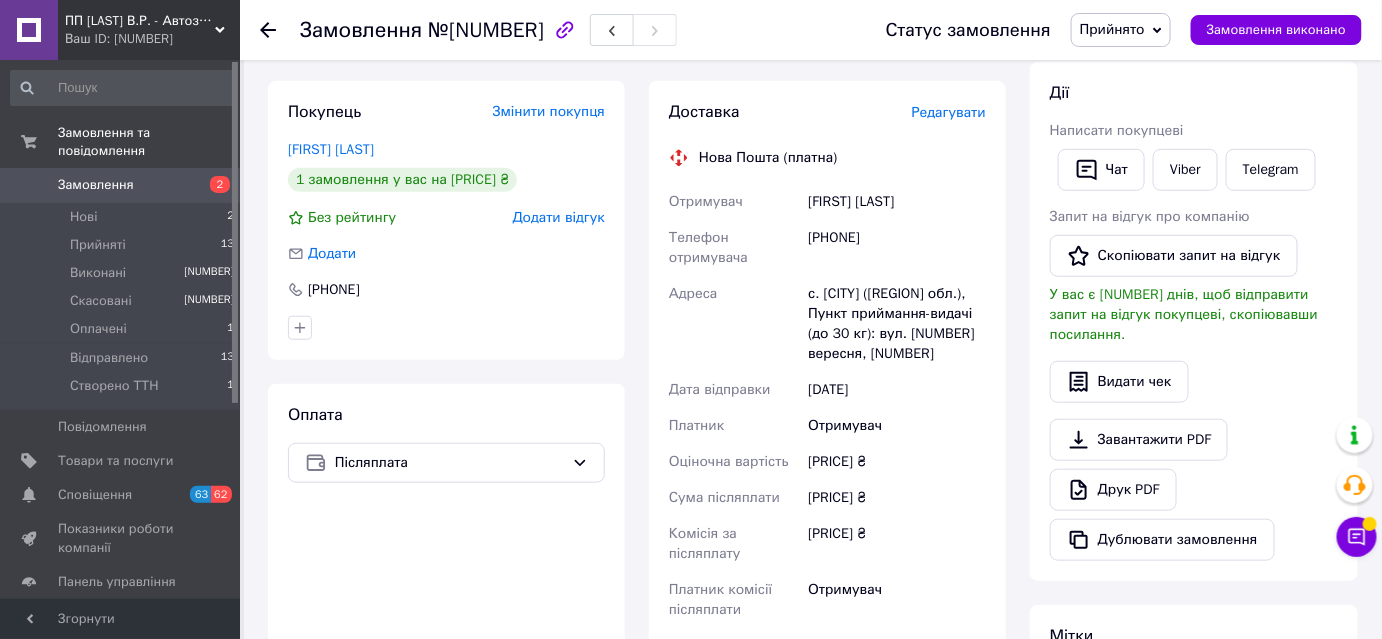 scroll, scrollTop: 545, scrollLeft: 0, axis: vertical 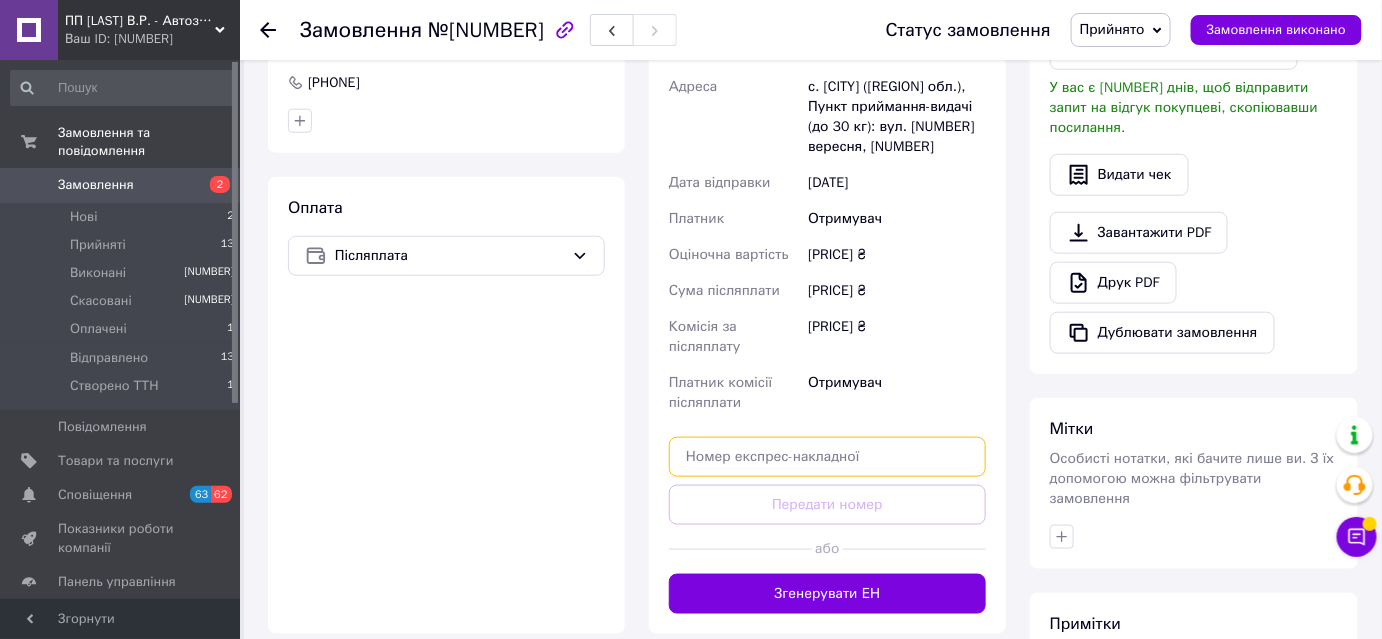 click at bounding box center [827, 457] 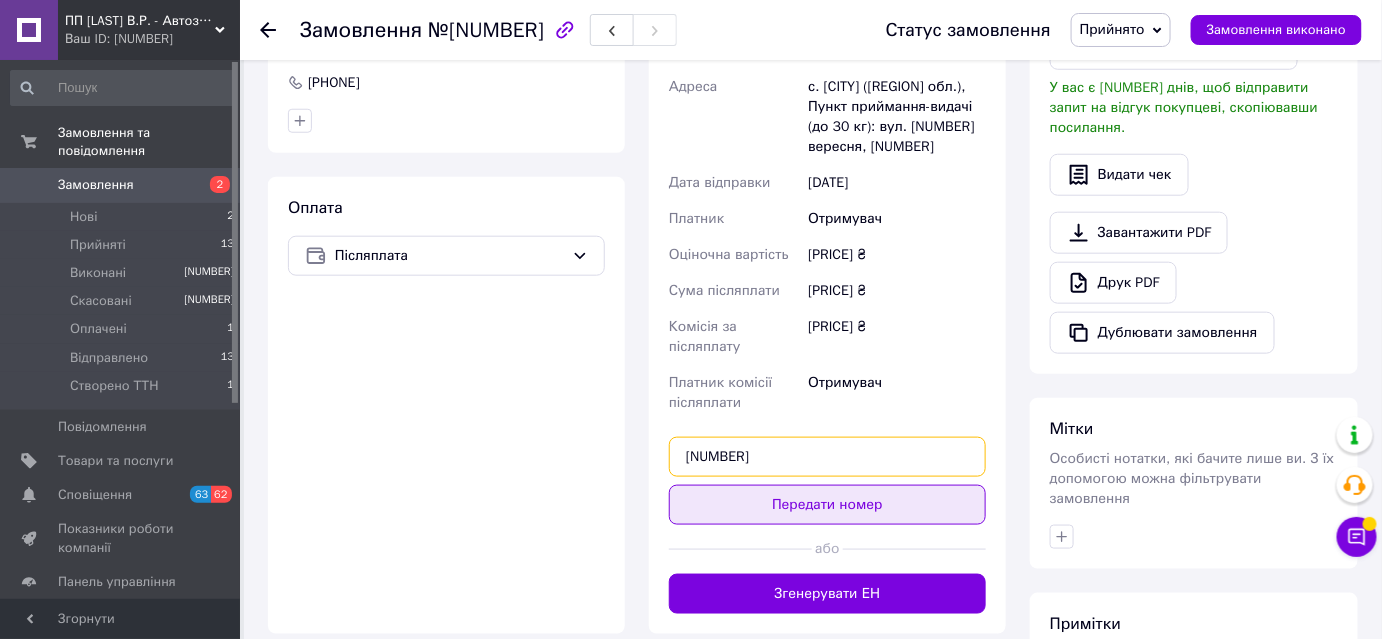 type on "[NUMBER]" 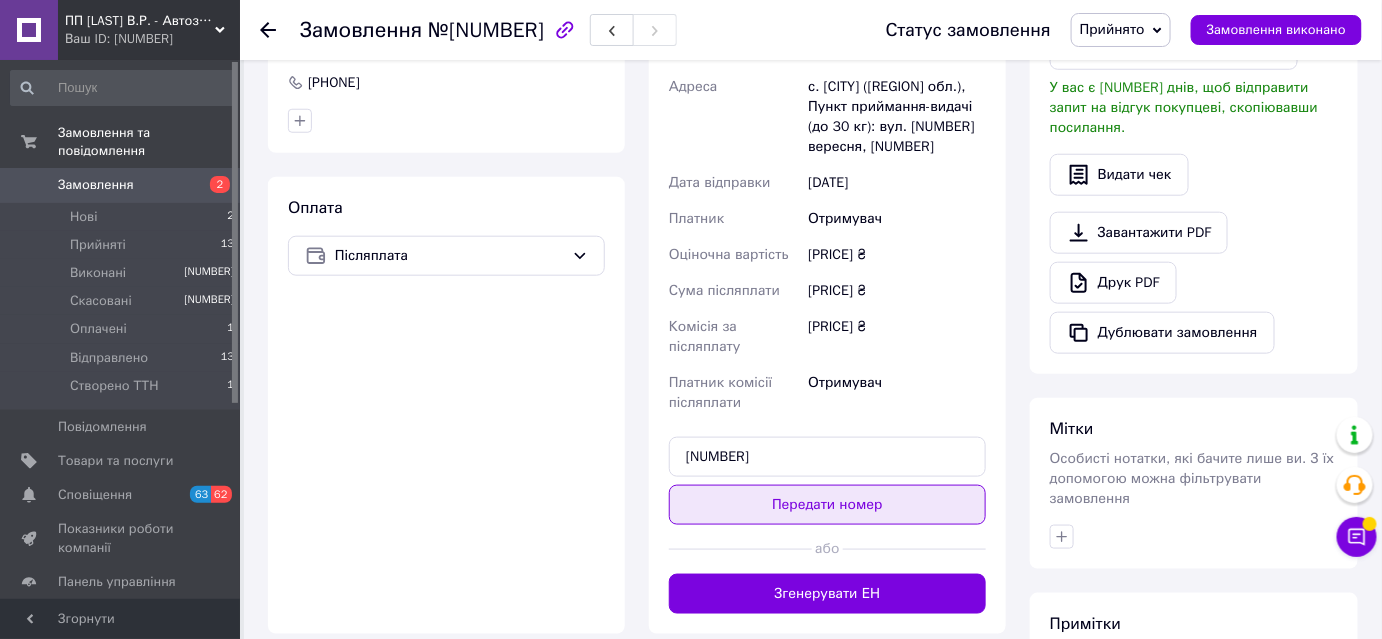 click on "Передати номер" at bounding box center (827, 505) 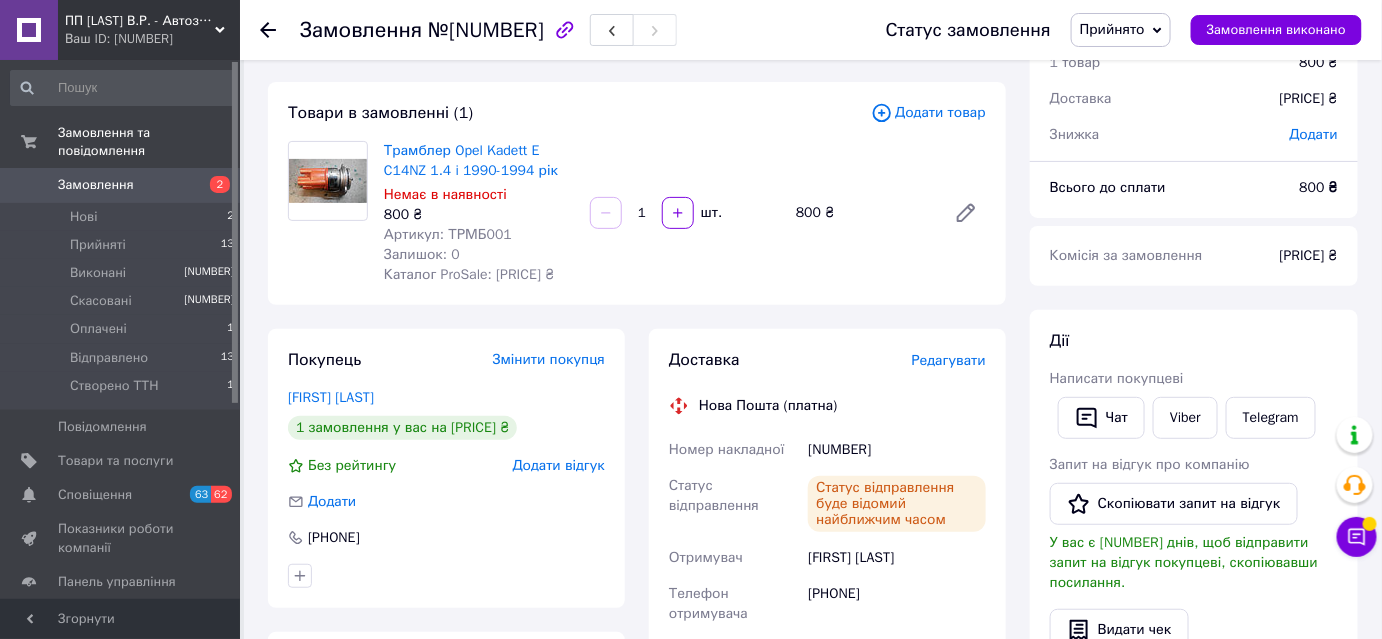 scroll, scrollTop: 0, scrollLeft: 0, axis: both 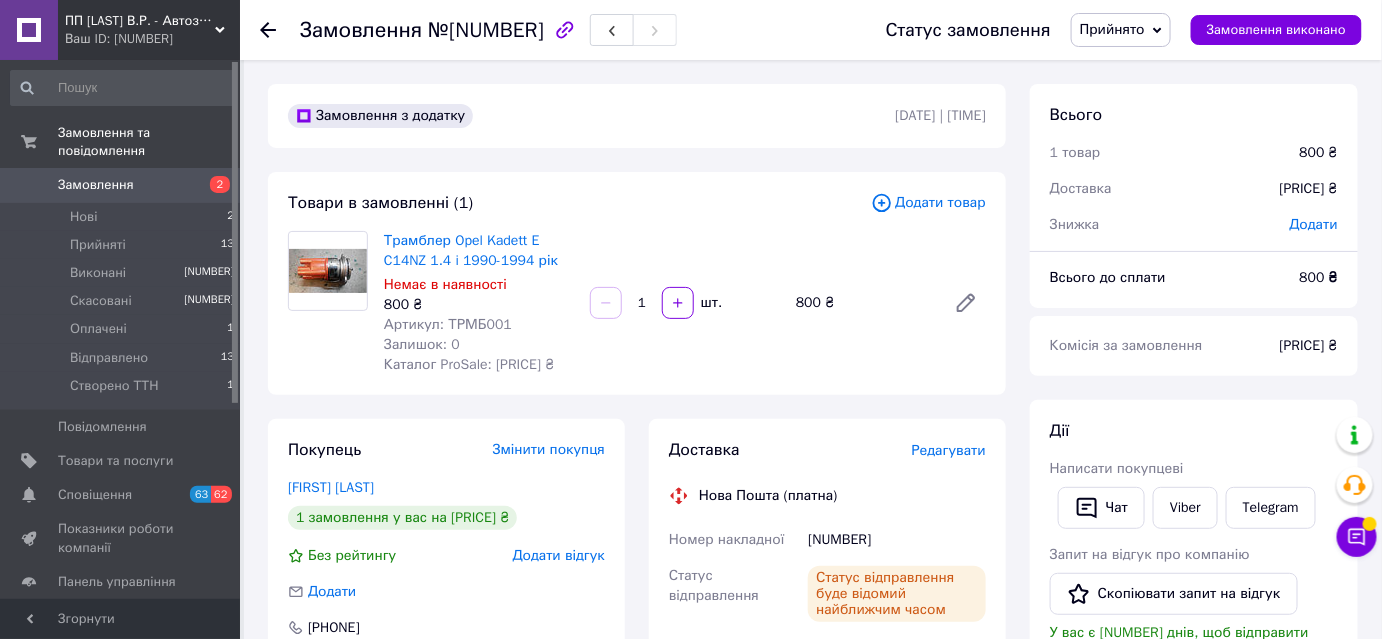 click on "Прийнято" at bounding box center (1112, 29) 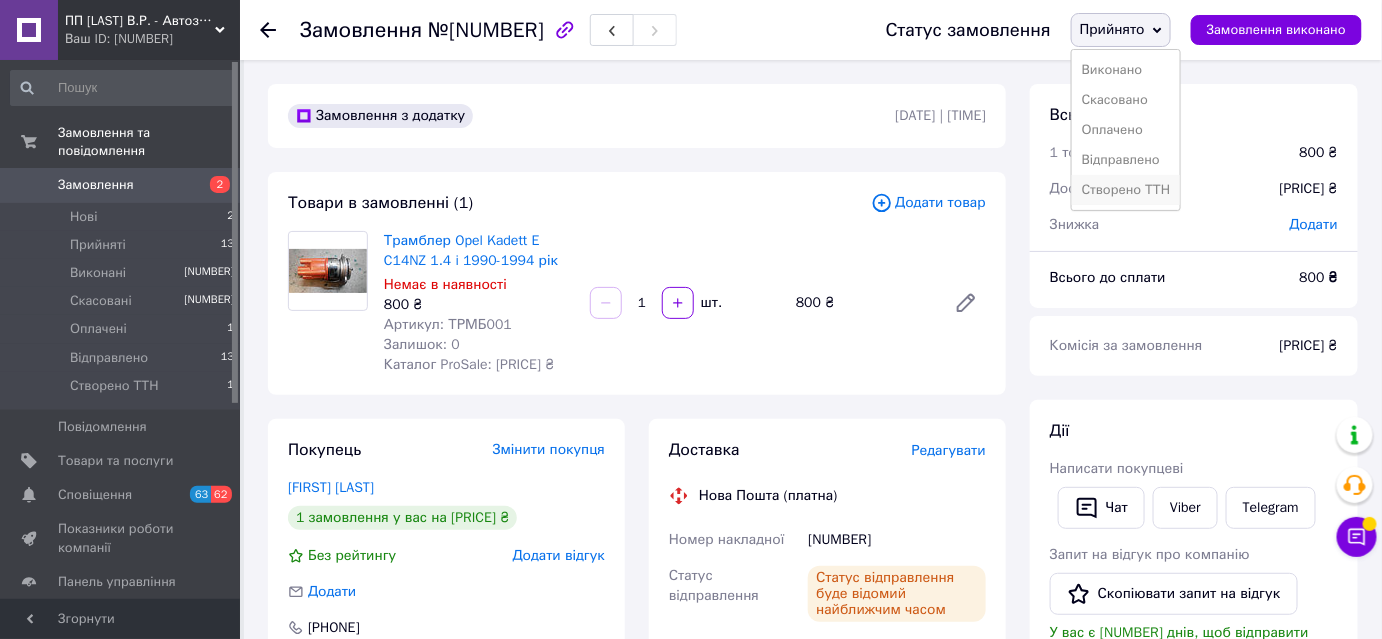 click on "Створено ТТН" at bounding box center [1126, 190] 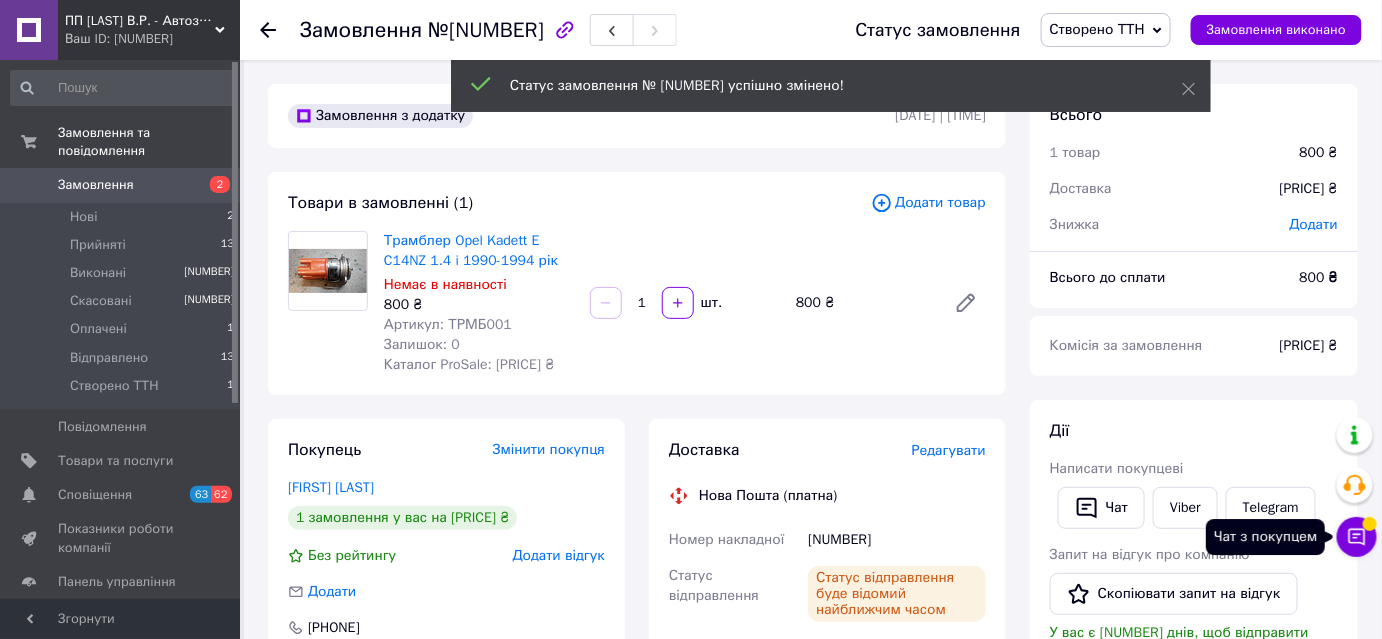 click at bounding box center (1357, 537) 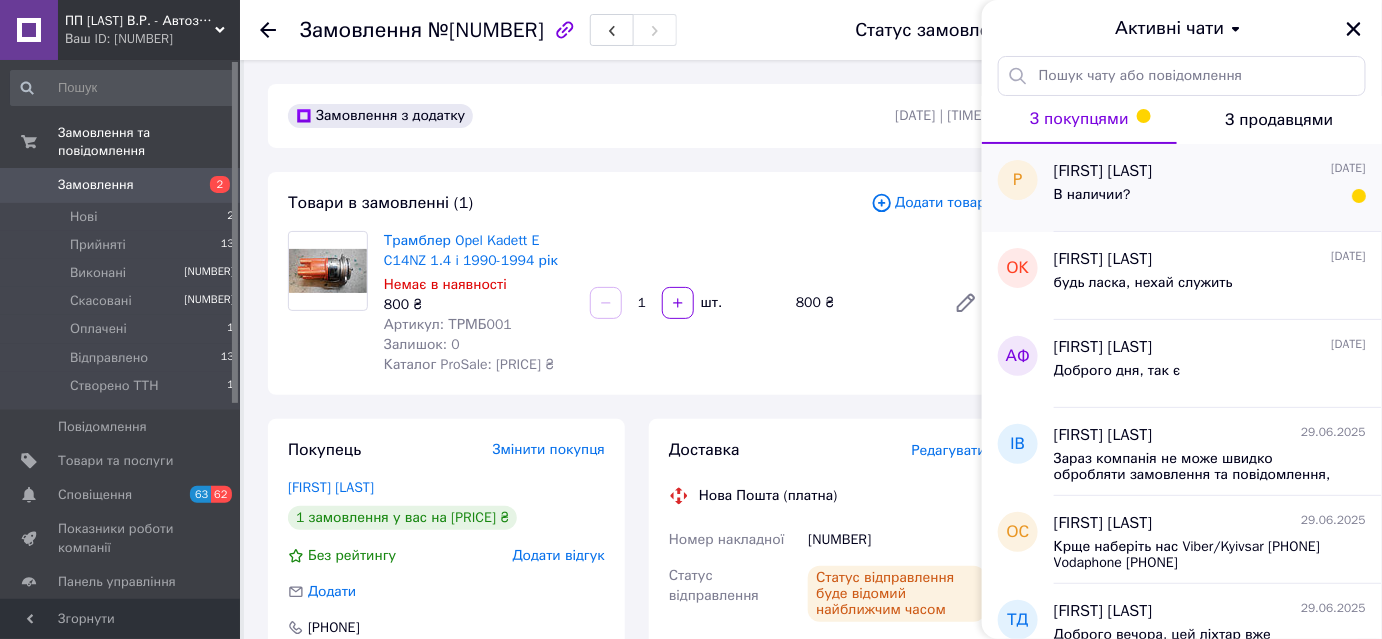 click on "Роман  Ярмолюк" at bounding box center (1103, 171) 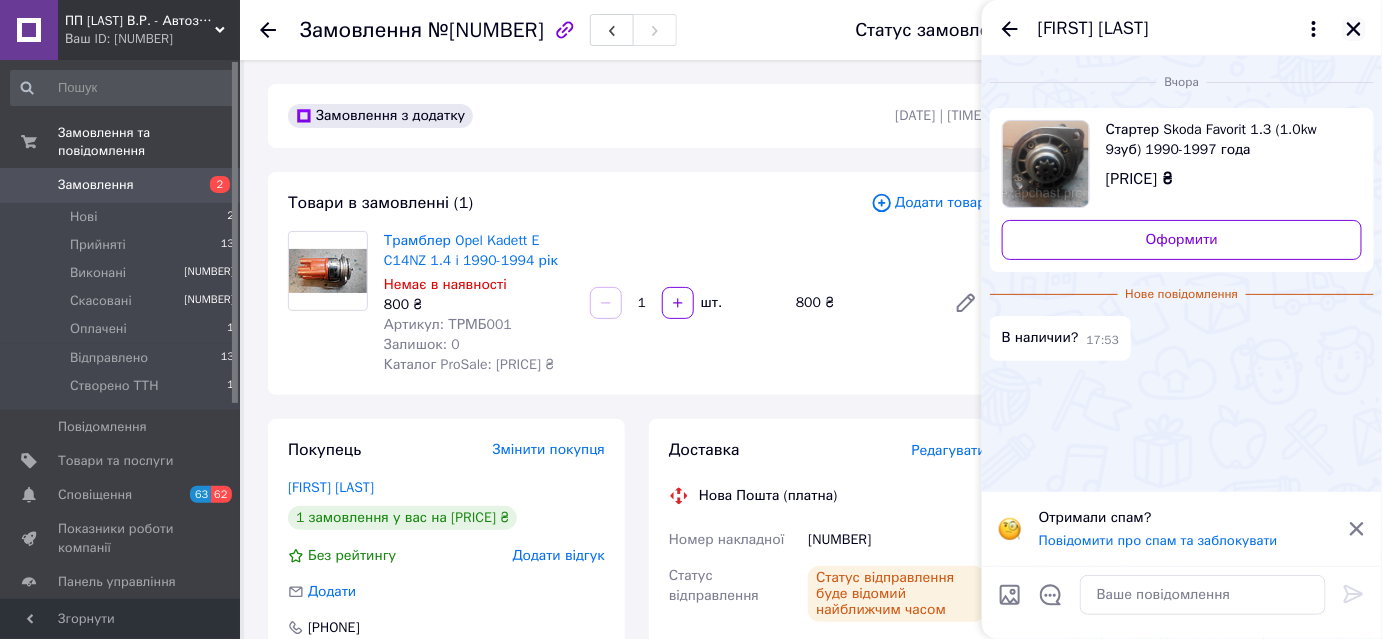 click at bounding box center [1354, 29] 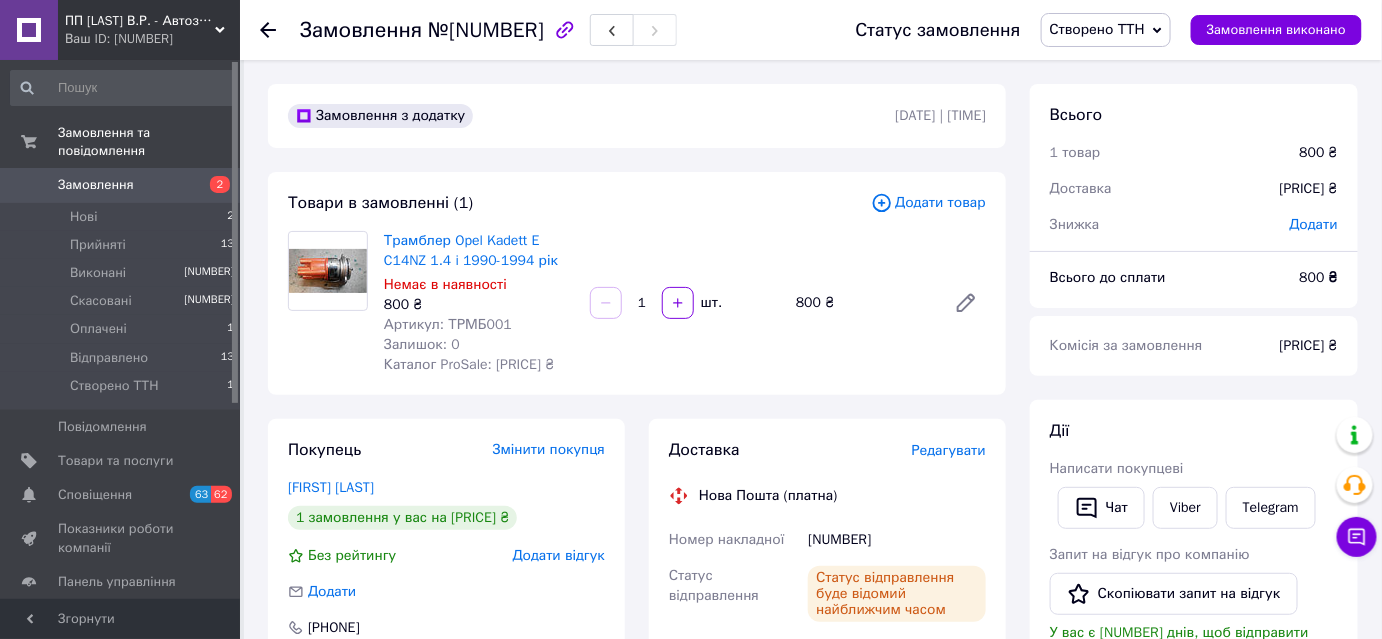 click on "Створено ТТН" at bounding box center [1097, 29] 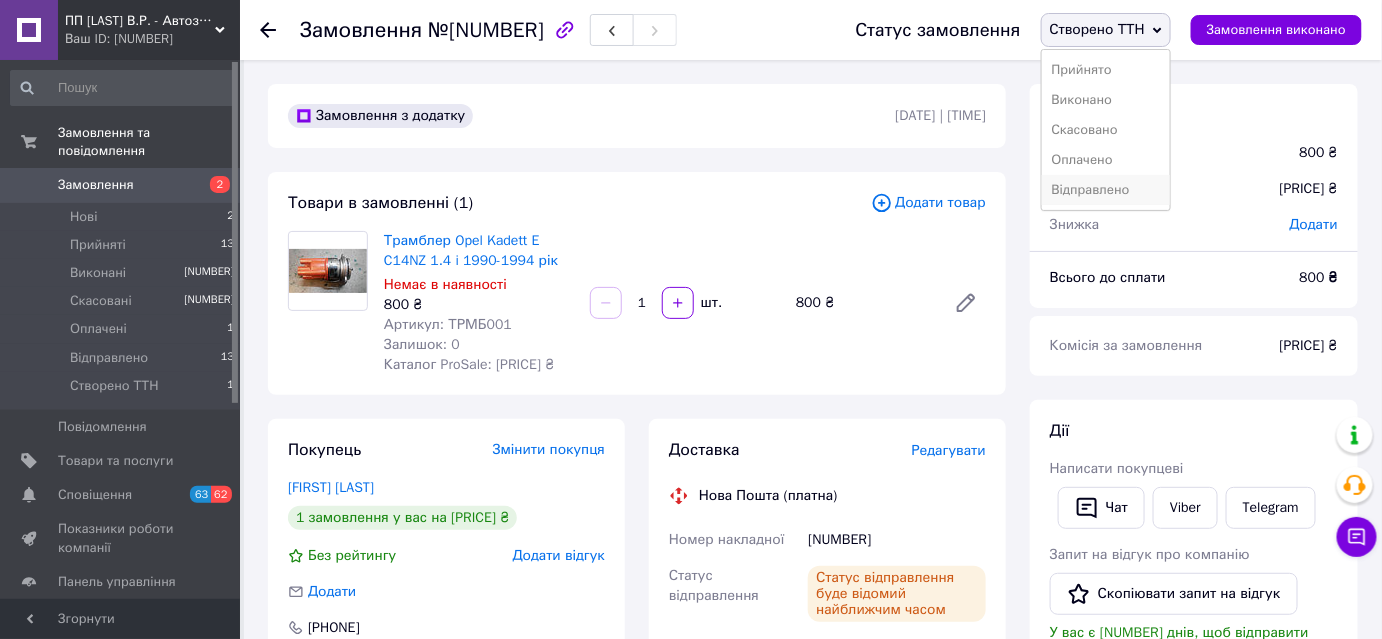 click on "Відправлено" at bounding box center [1106, 190] 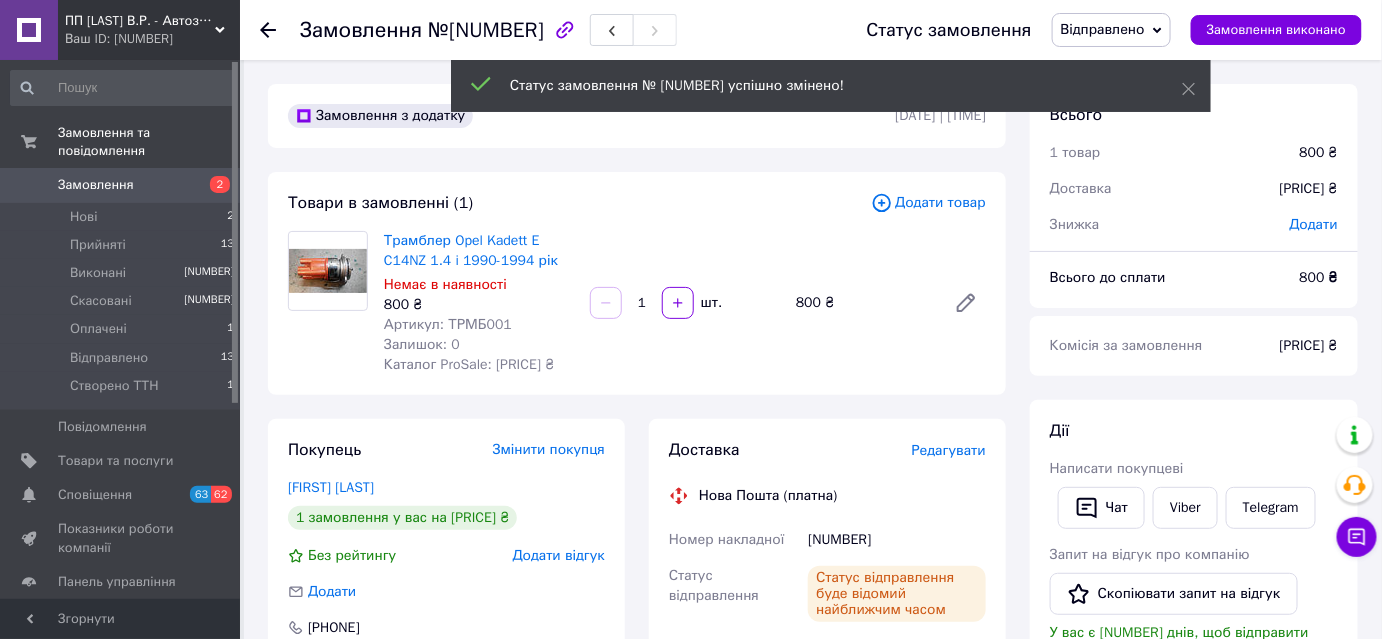 click at bounding box center (268, 30) 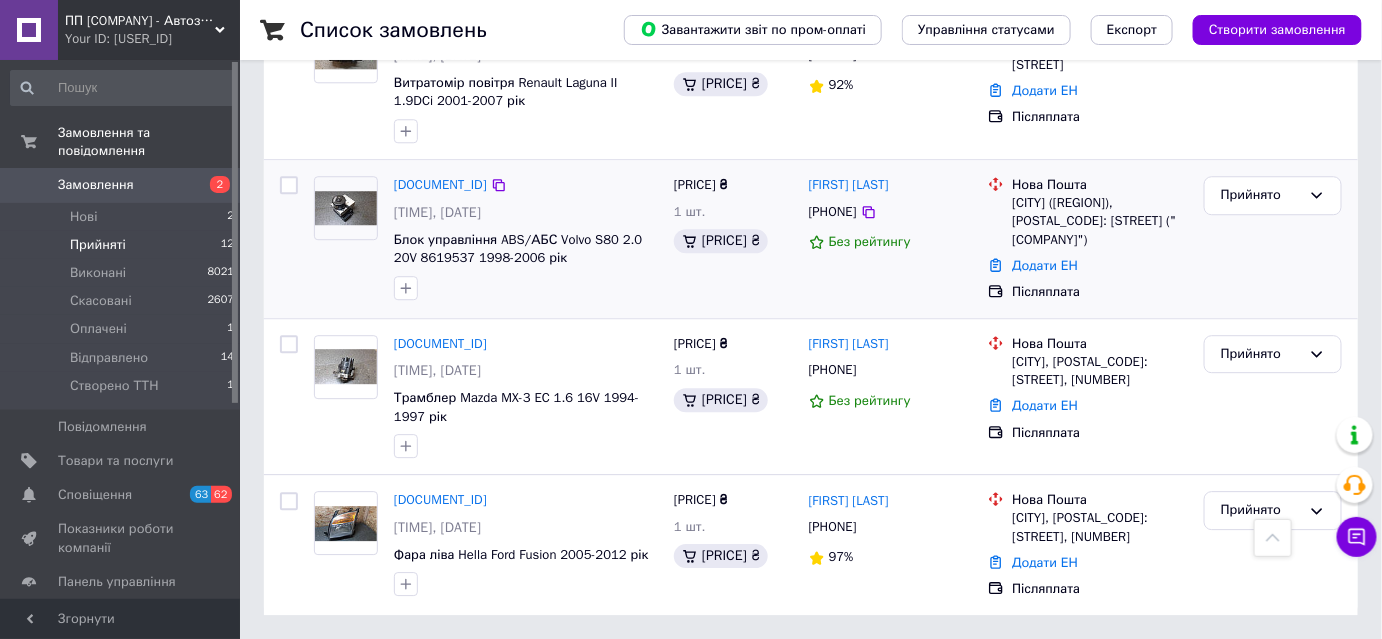 scroll, scrollTop: 1741, scrollLeft: 0, axis: vertical 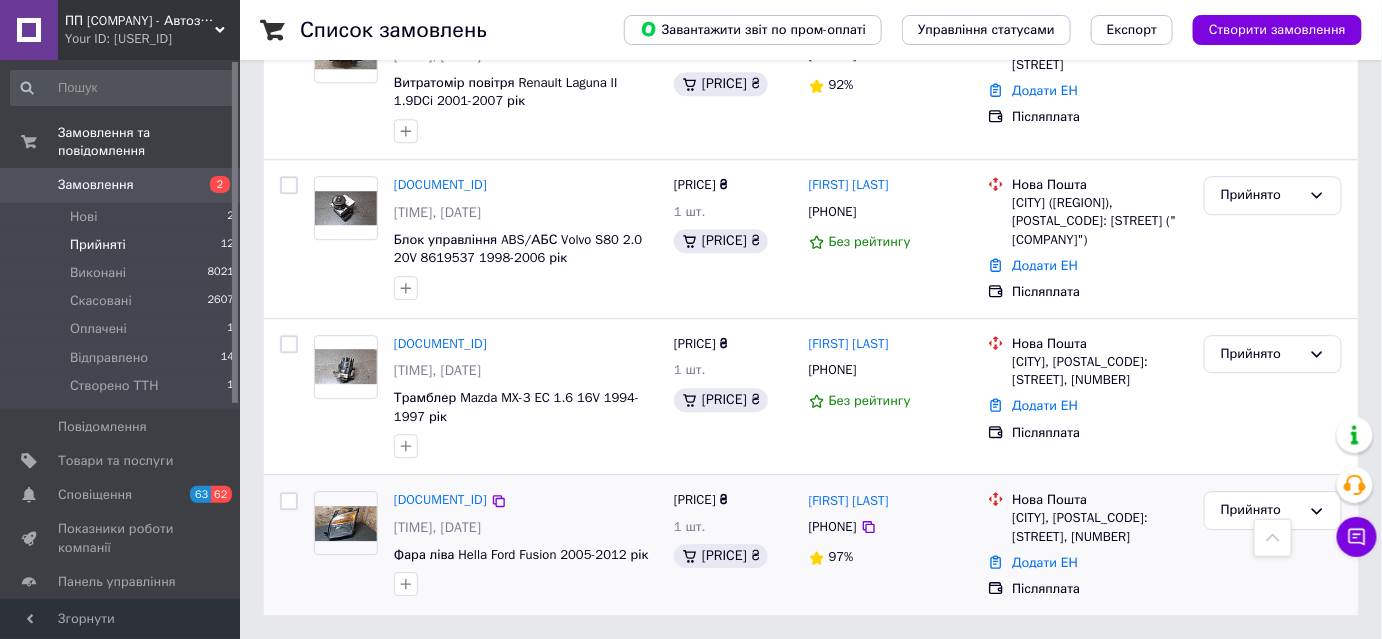 click at bounding box center (346, 523) 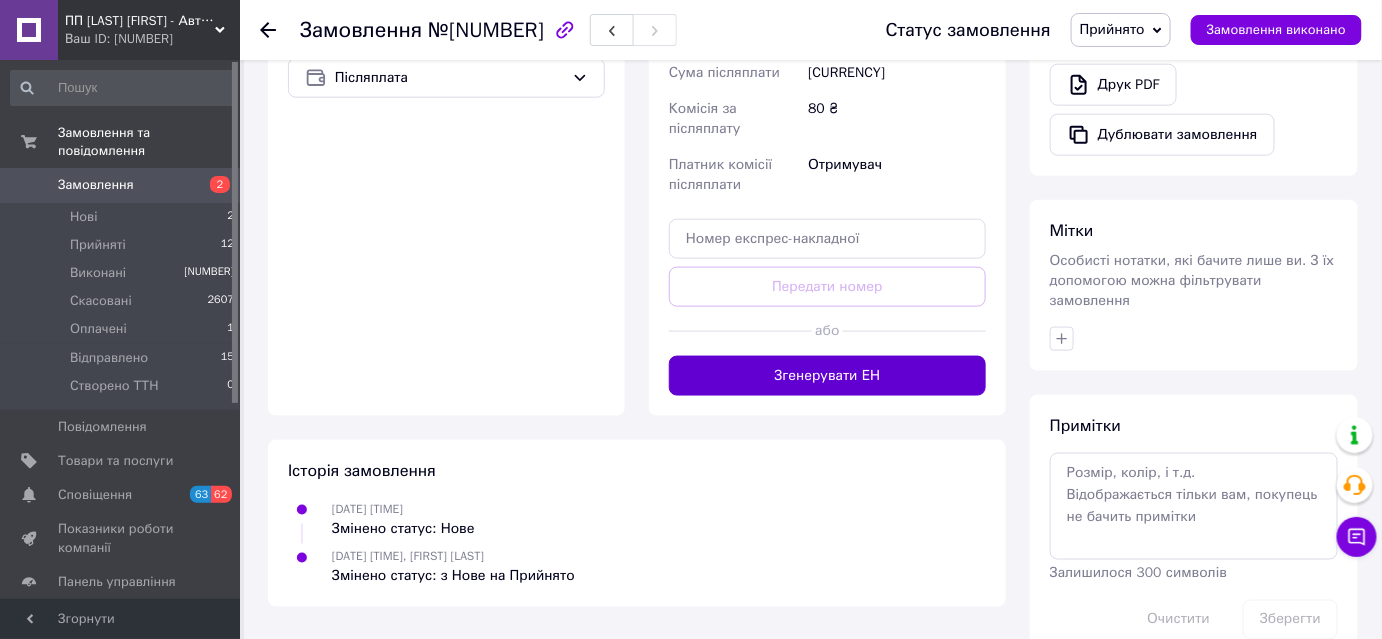 scroll, scrollTop: 727, scrollLeft: 0, axis: vertical 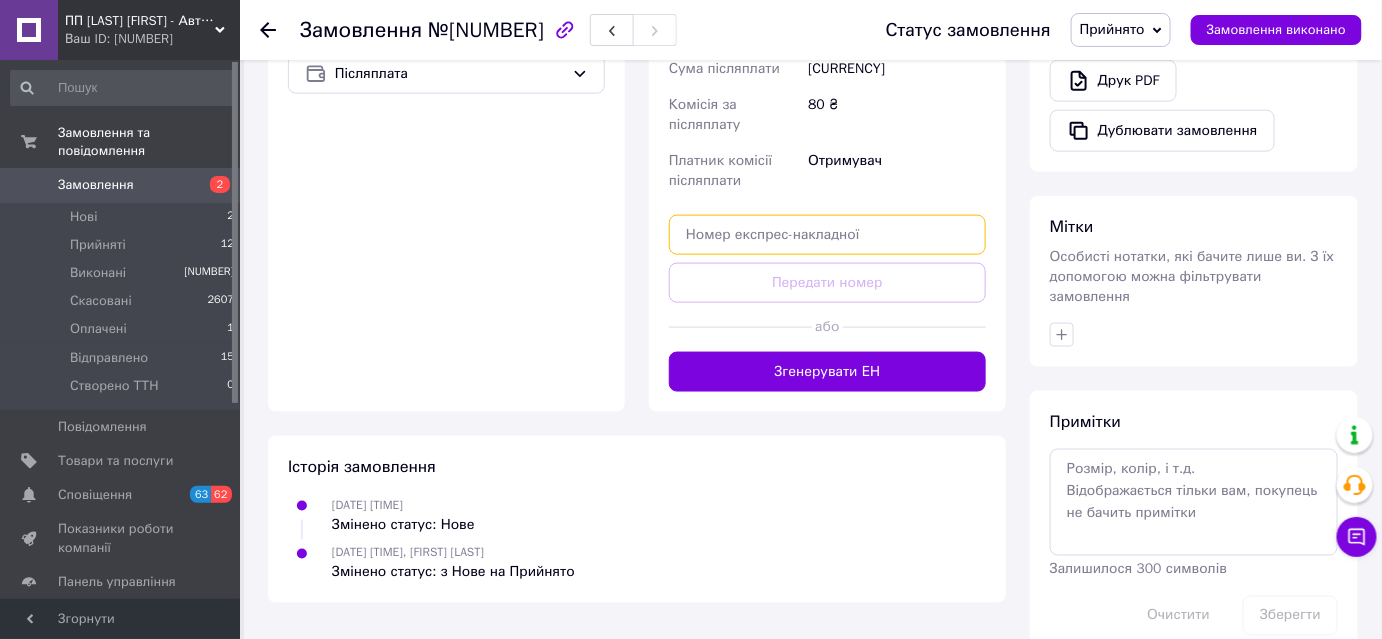 click at bounding box center (827, 235) 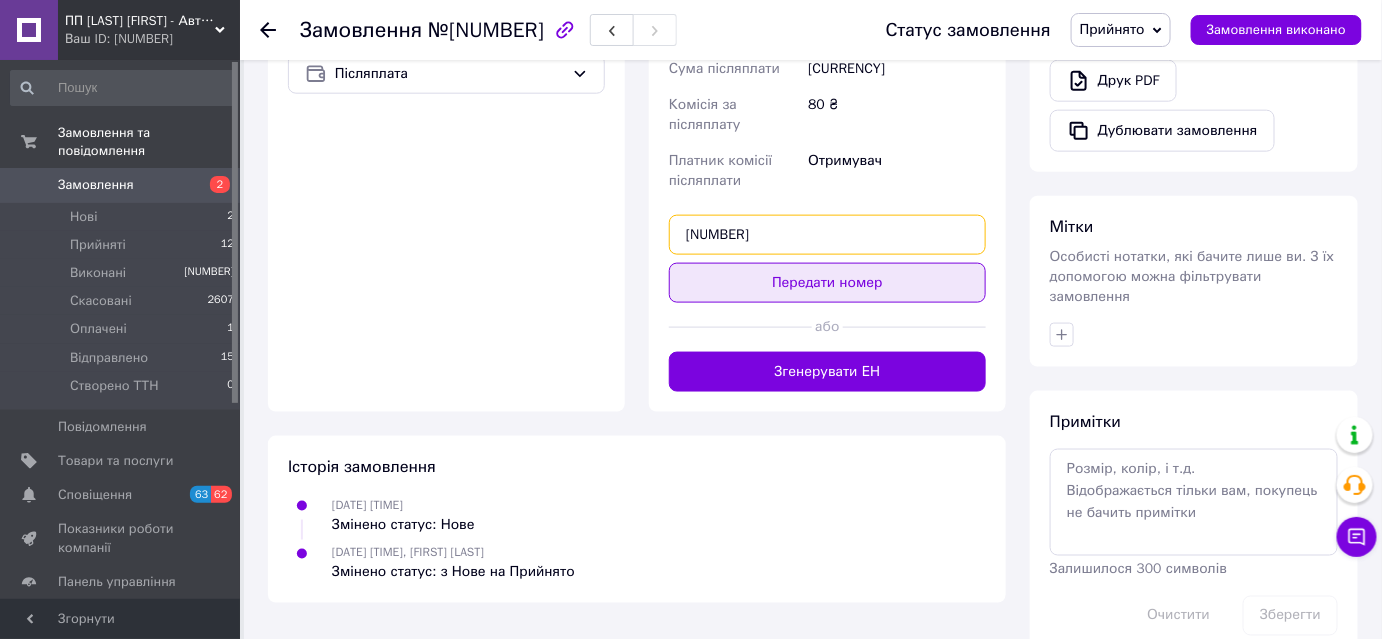 type on "59001406170352" 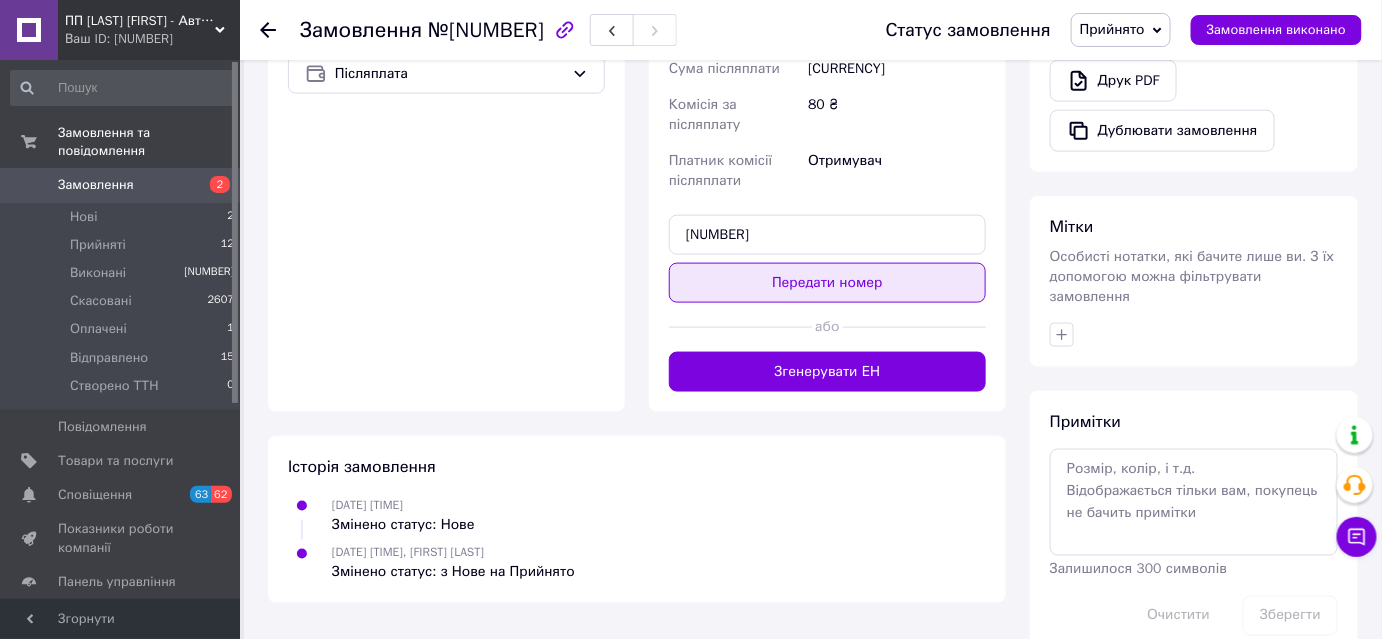click on "Передати номер" at bounding box center (827, 283) 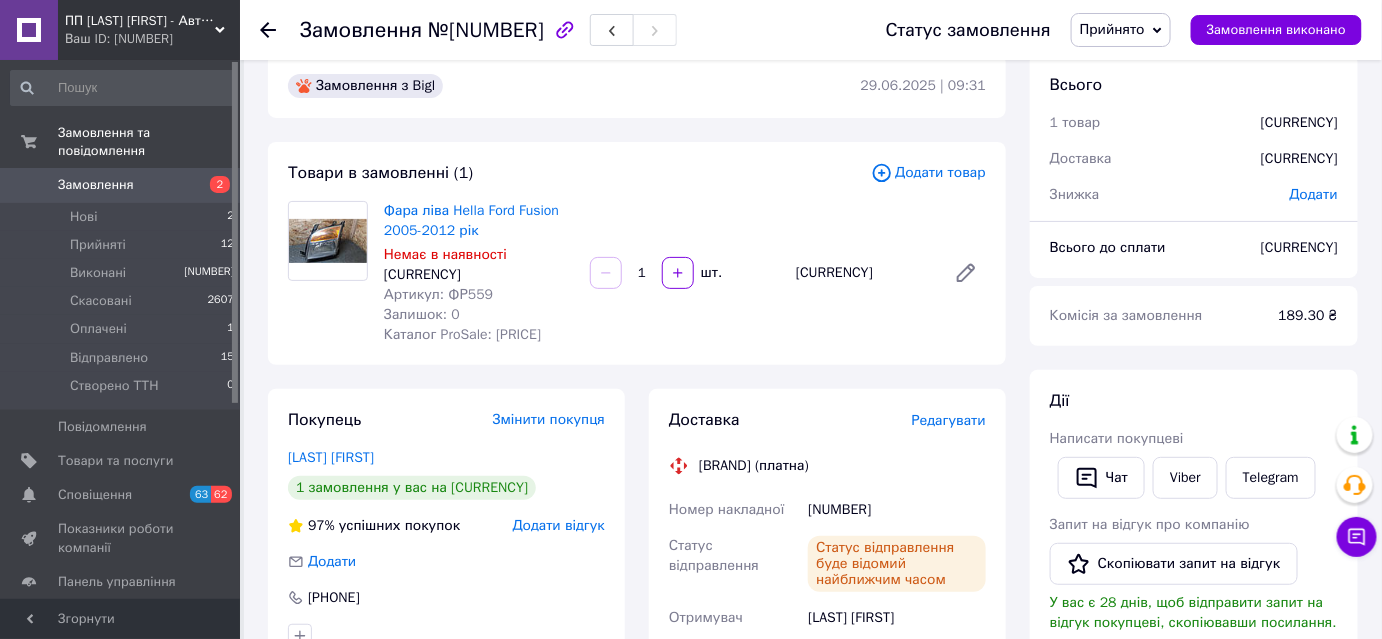 scroll, scrollTop: 0, scrollLeft: 0, axis: both 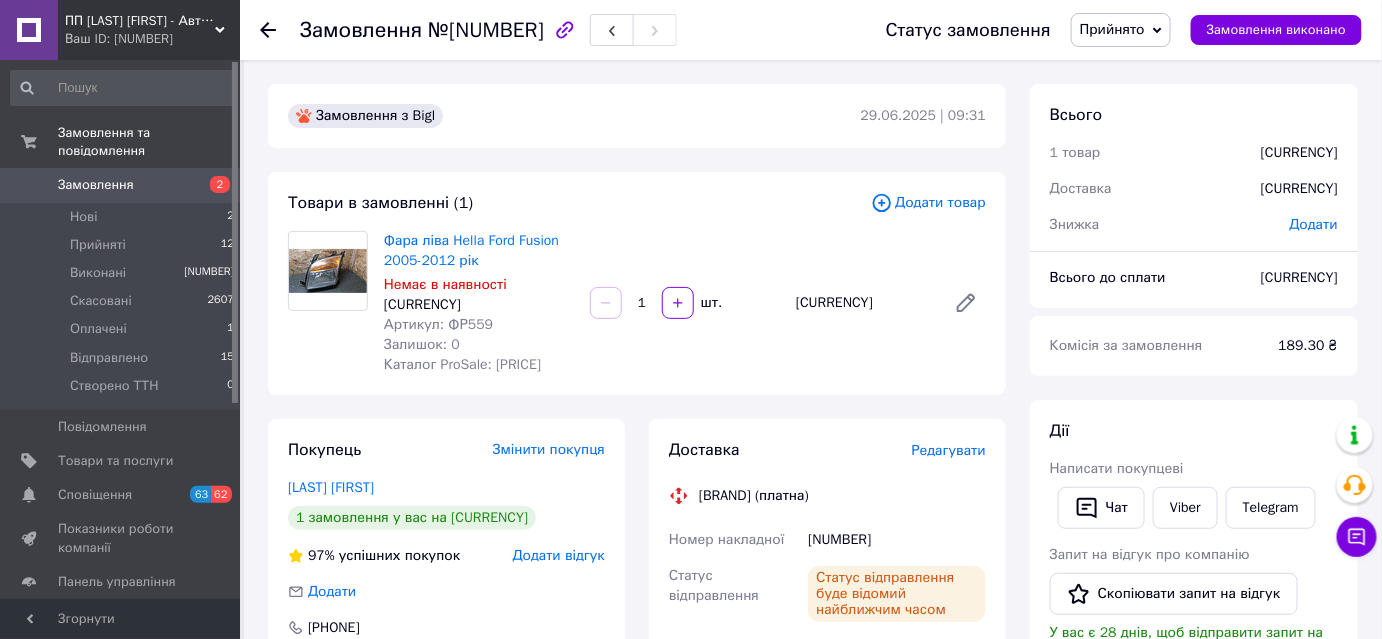 click on "Прийнято" at bounding box center [1112, 29] 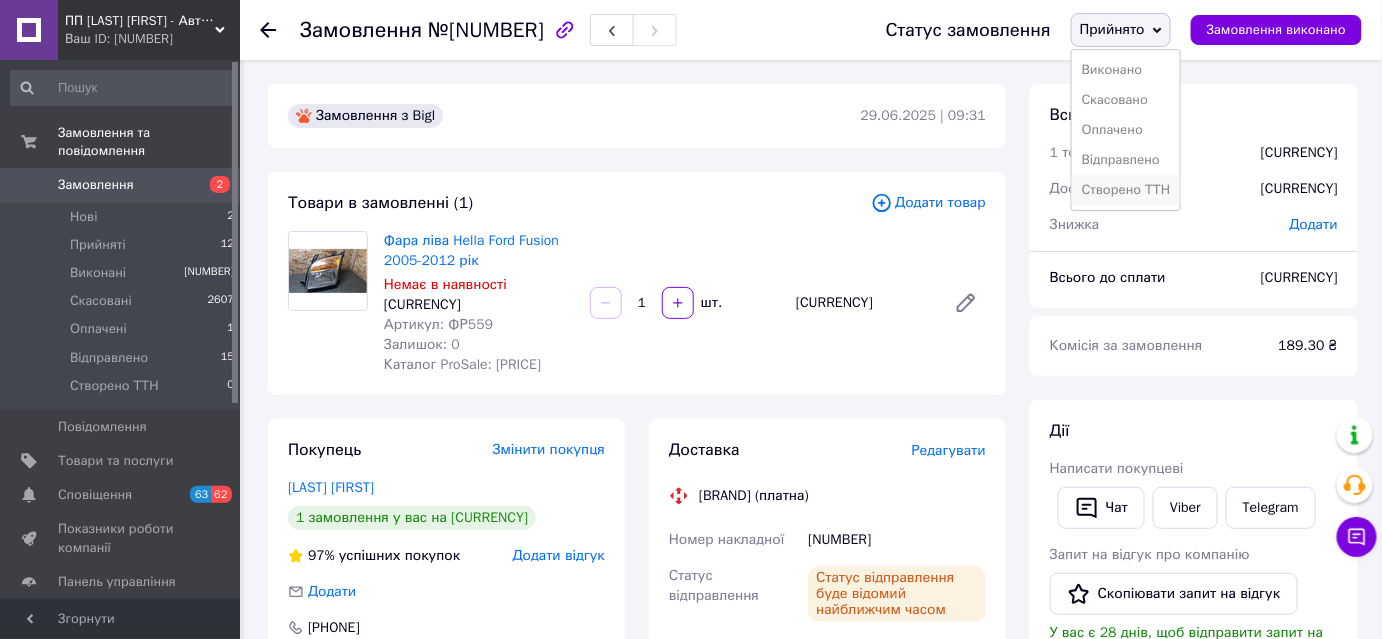 click on "Створено ТТН" at bounding box center (1126, 190) 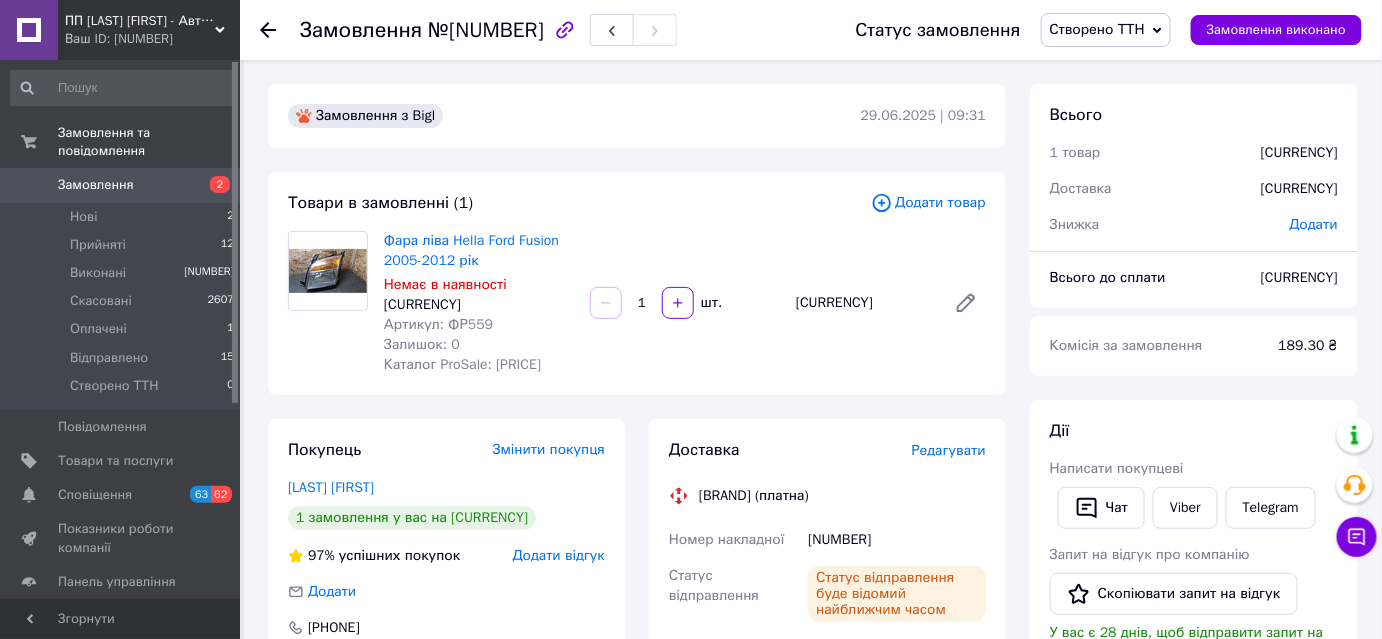 click on "Створено ТТН" at bounding box center (1097, 29) 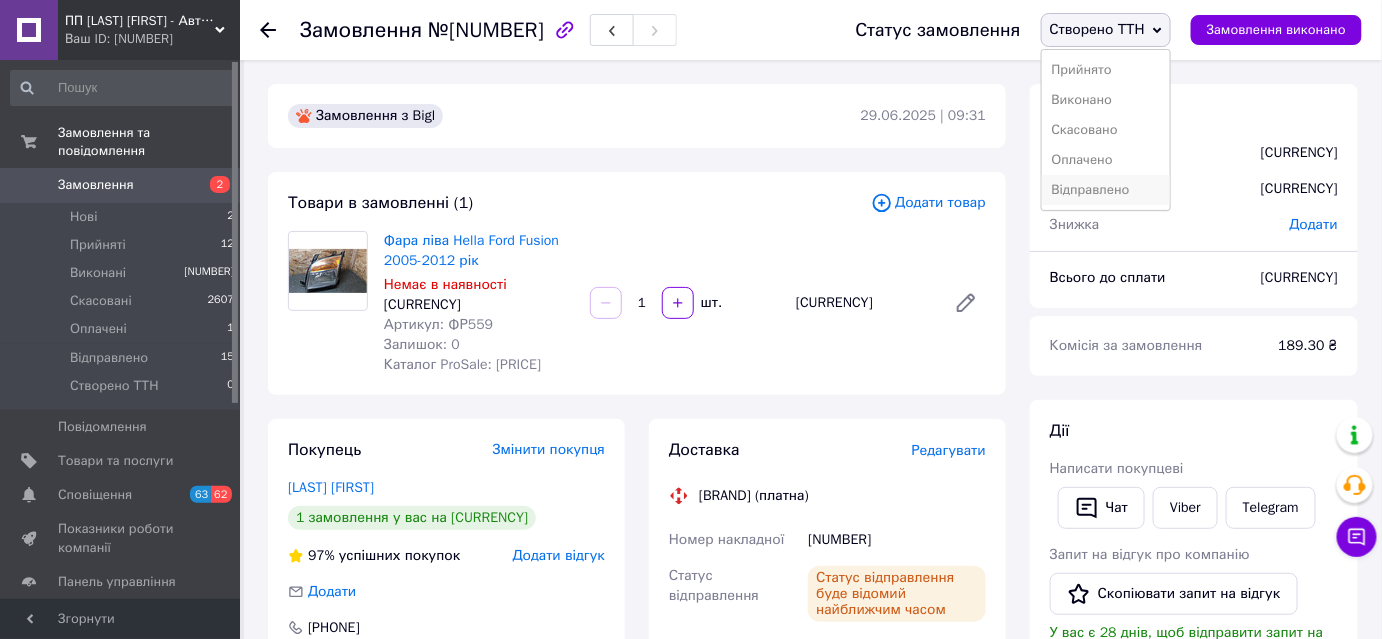 click on "Відправлено" at bounding box center [1106, 190] 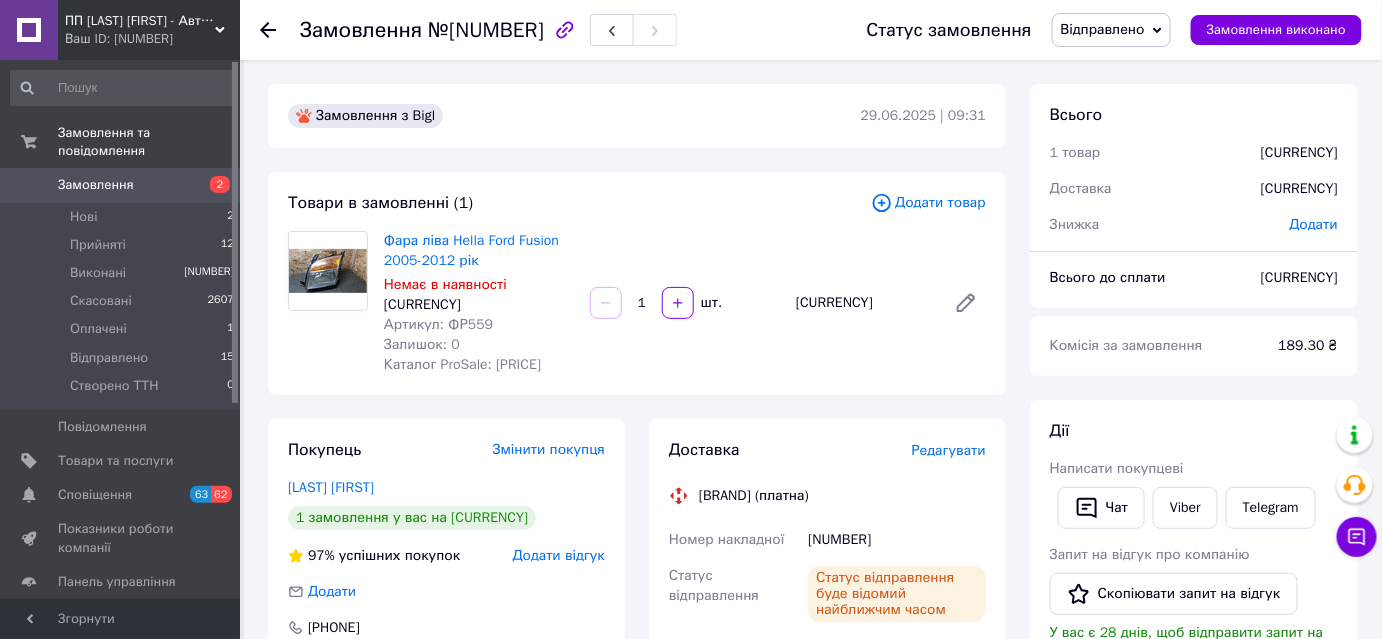 click at bounding box center (268, 30) 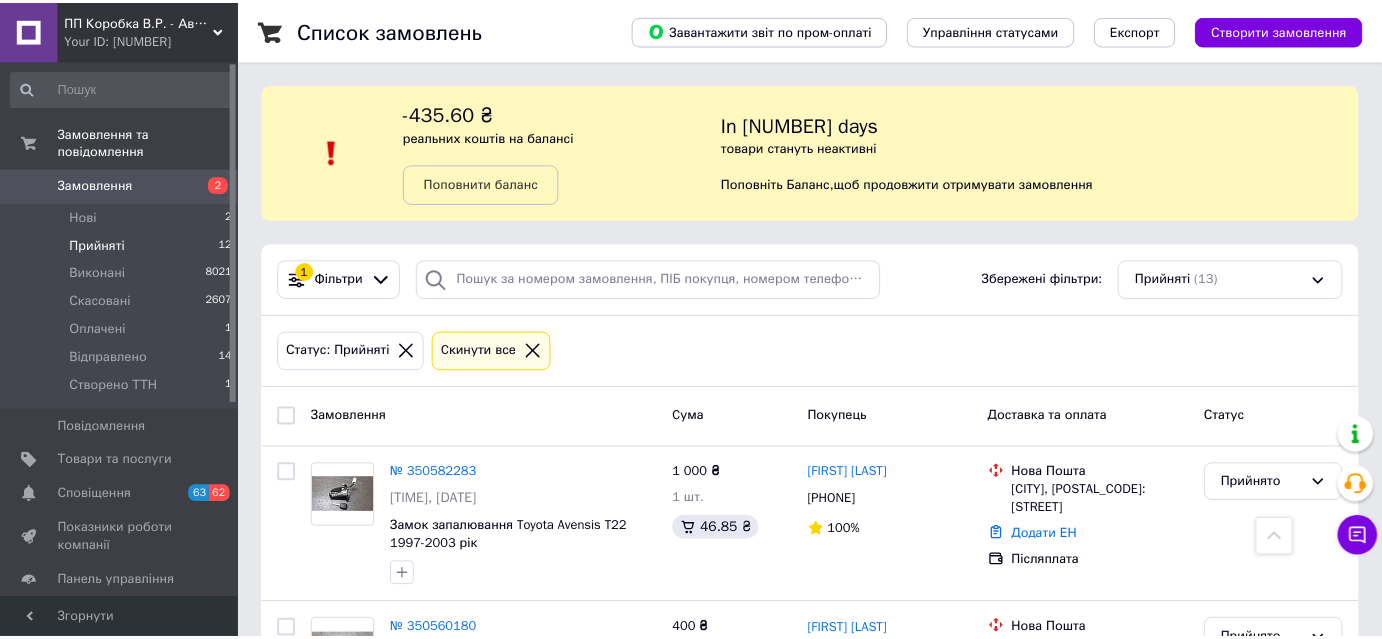 scroll, scrollTop: 1741, scrollLeft: 0, axis: vertical 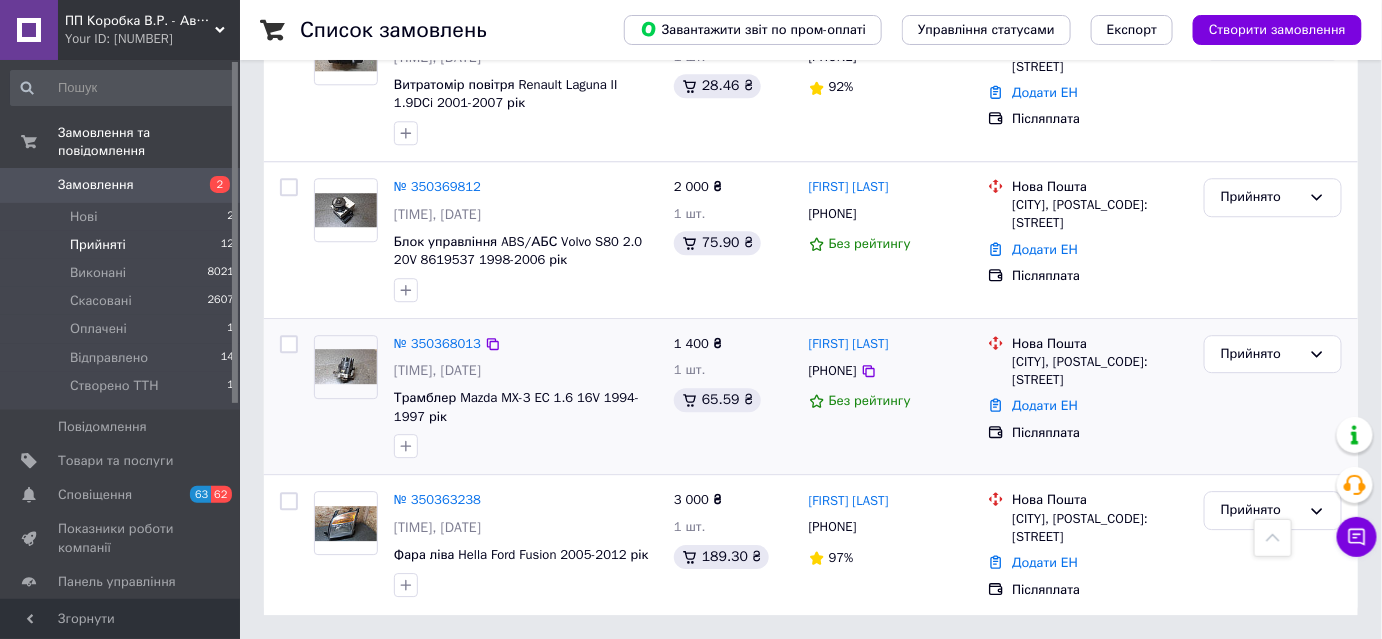 click at bounding box center (346, 366) 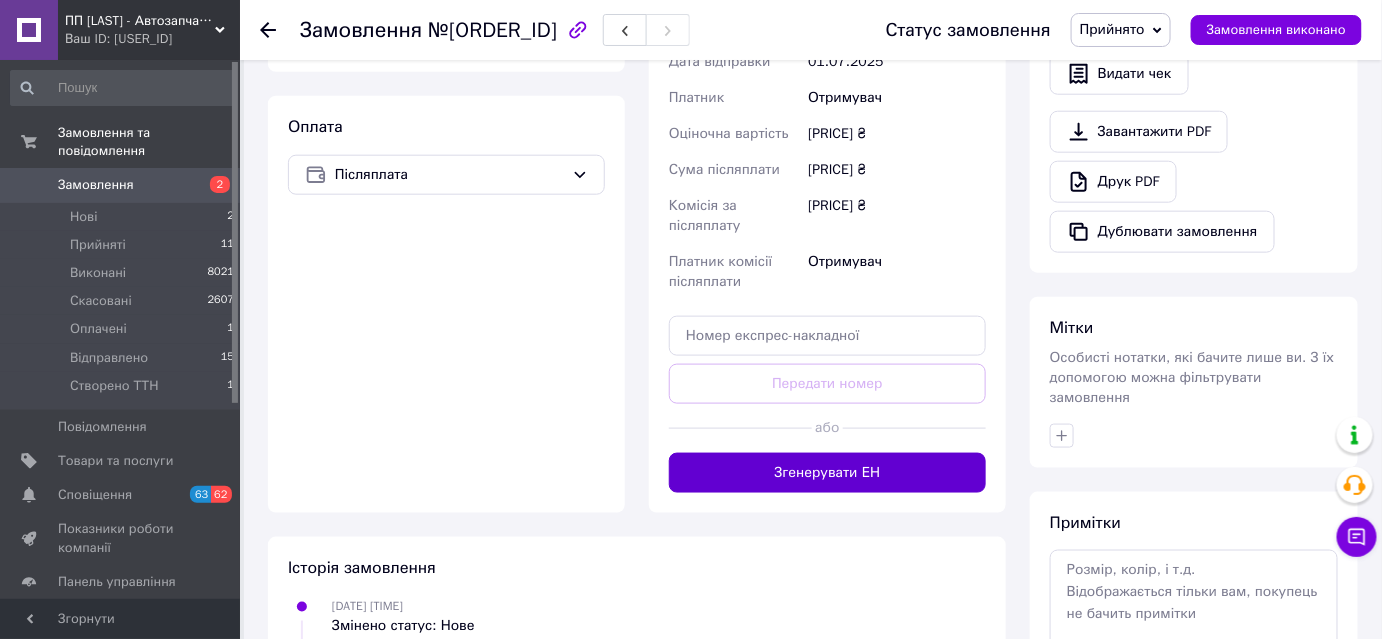 scroll, scrollTop: 636, scrollLeft: 0, axis: vertical 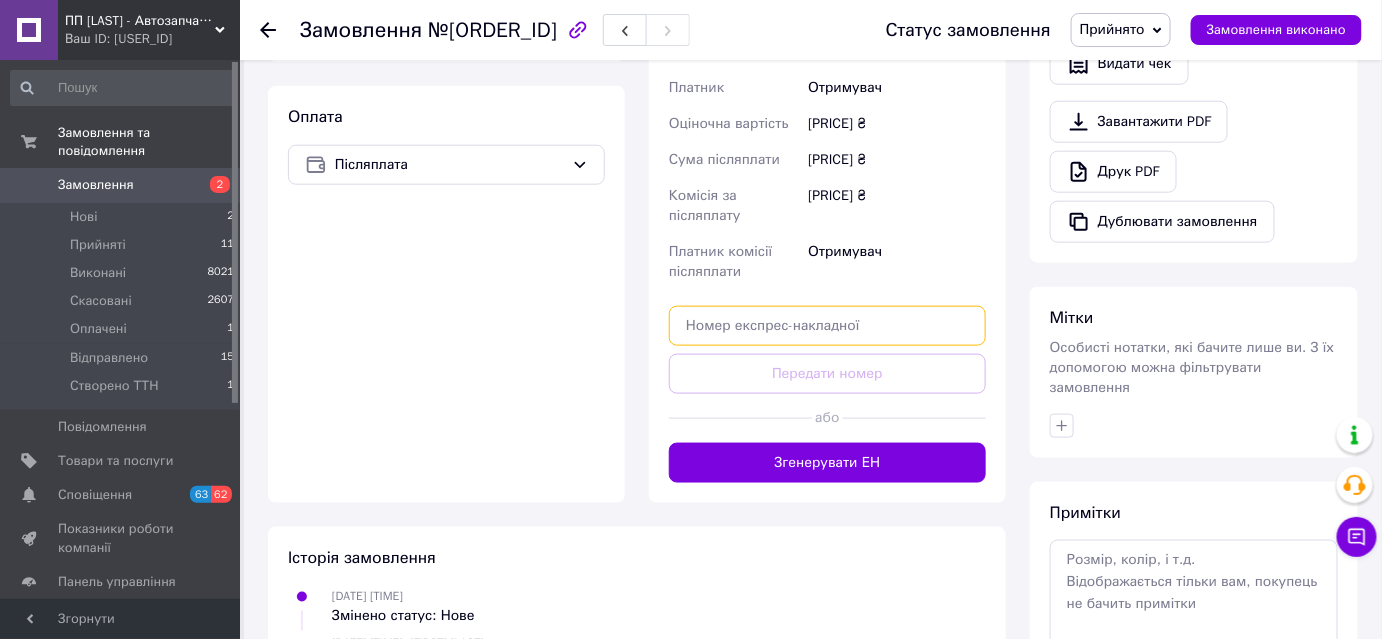 click at bounding box center (827, 326) 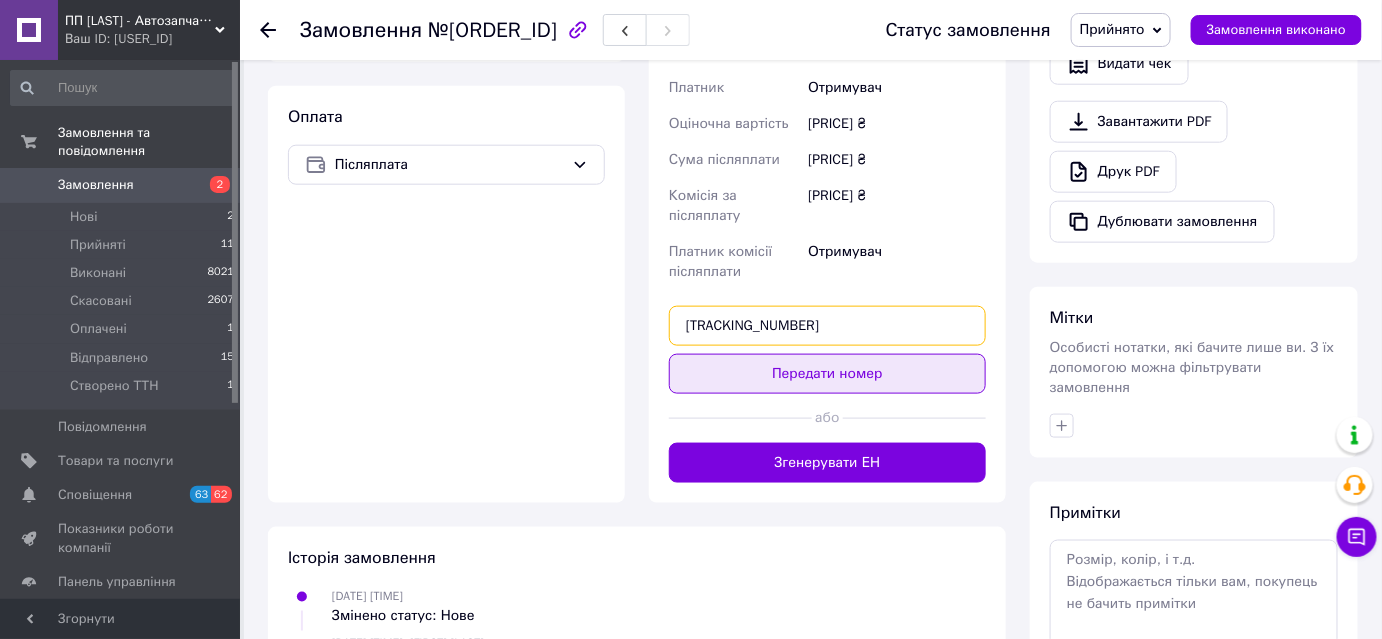 type on "59001406148462" 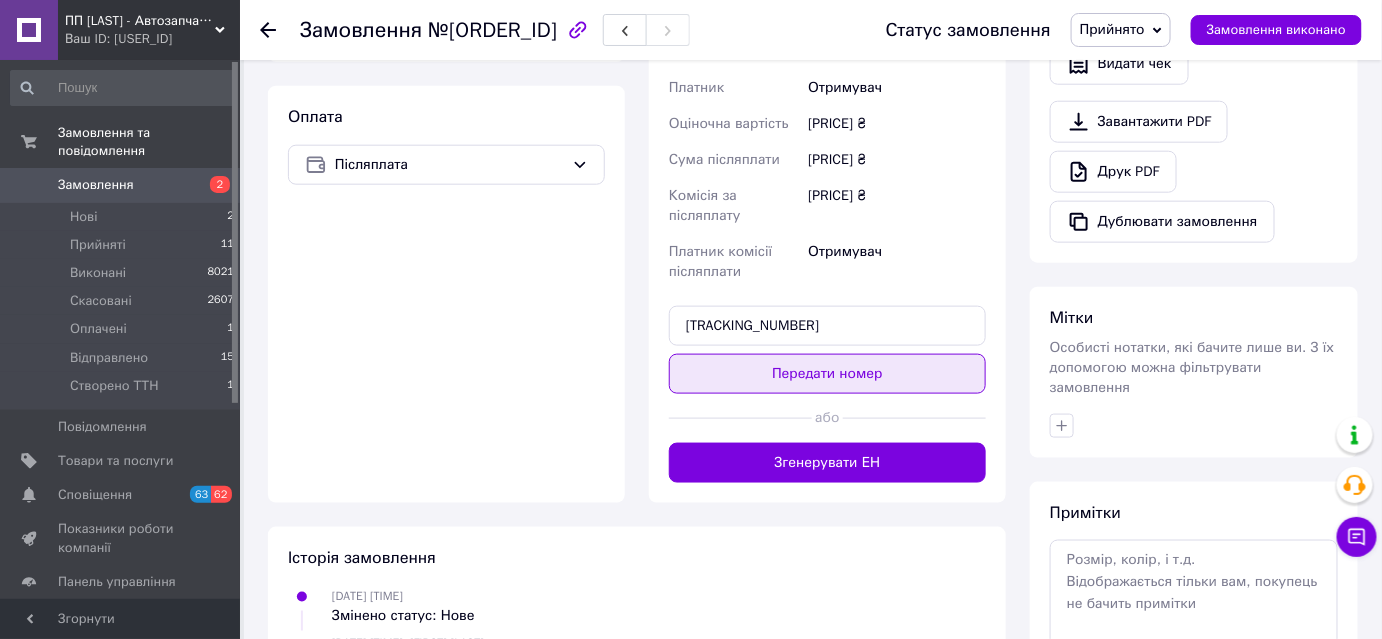 click on "Передати номер" at bounding box center (827, 374) 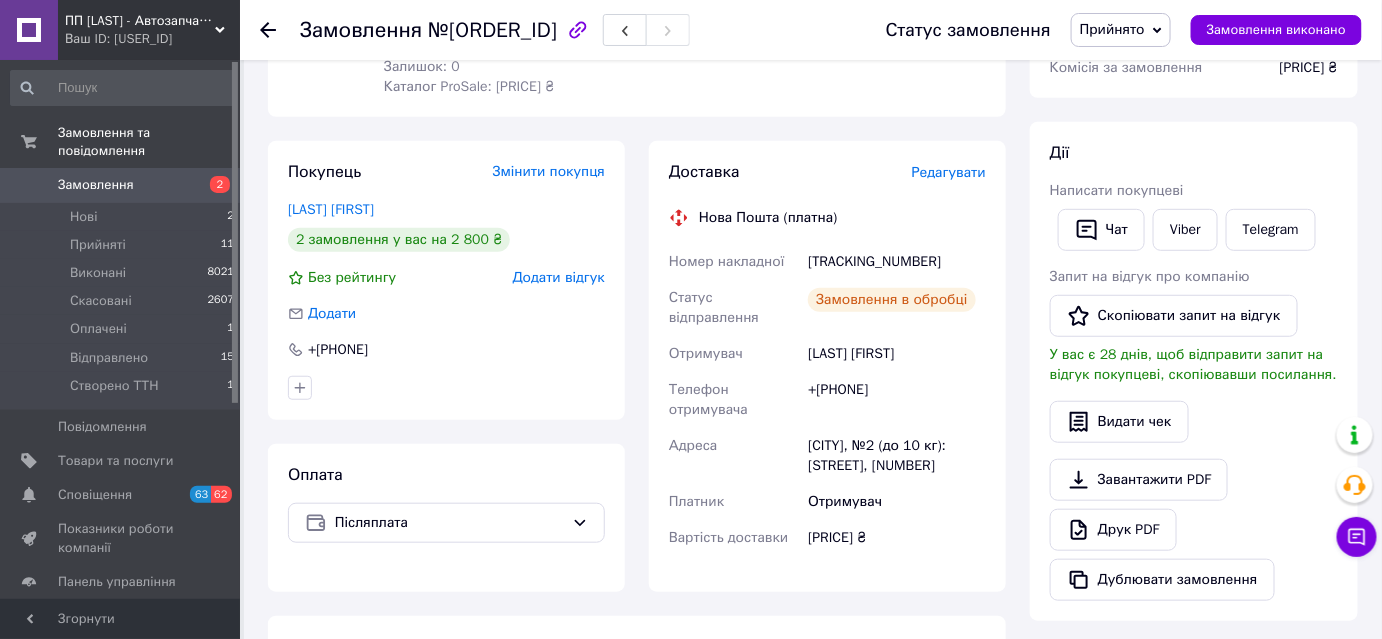 scroll, scrollTop: 272, scrollLeft: 0, axis: vertical 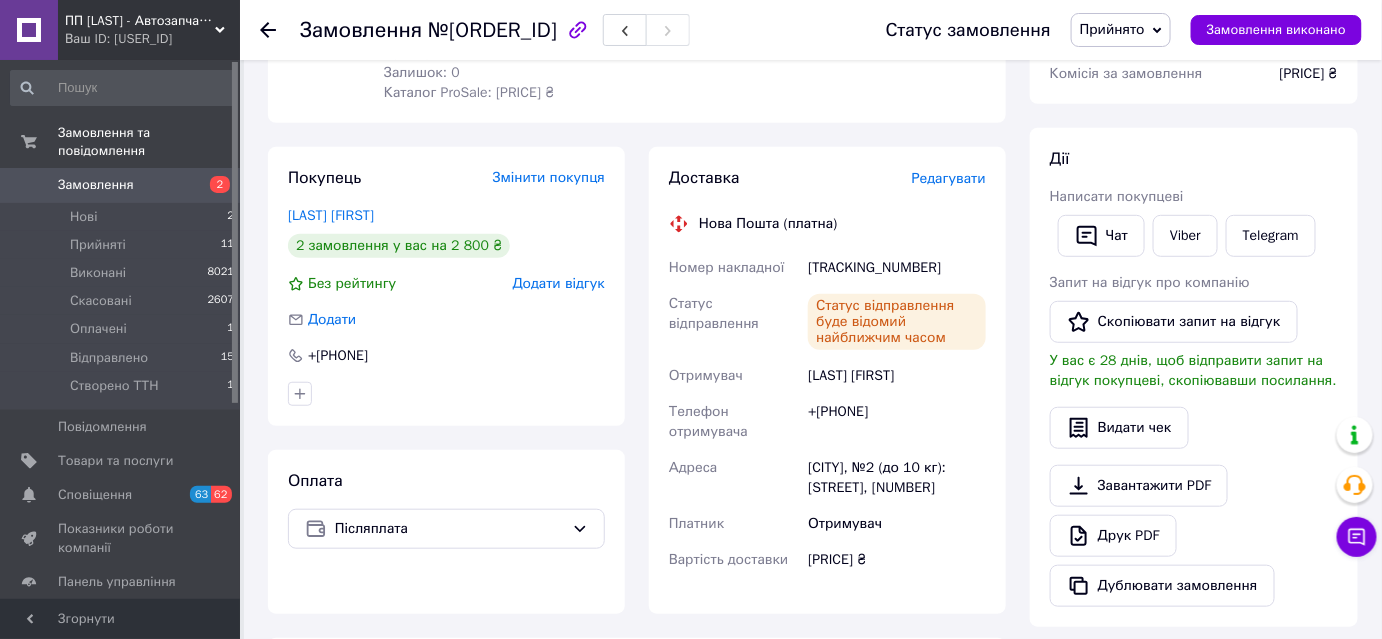 click on "Прийнято" at bounding box center [1112, 29] 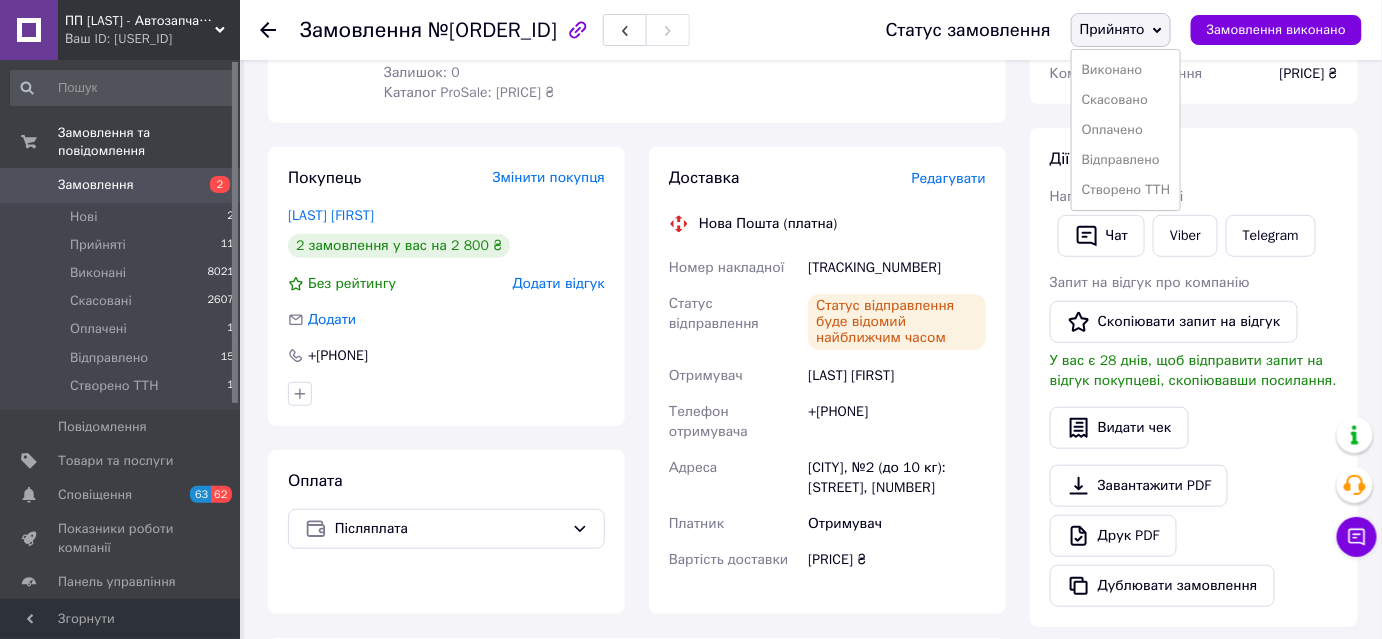 click on "Створено ТТН" at bounding box center [1126, 190] 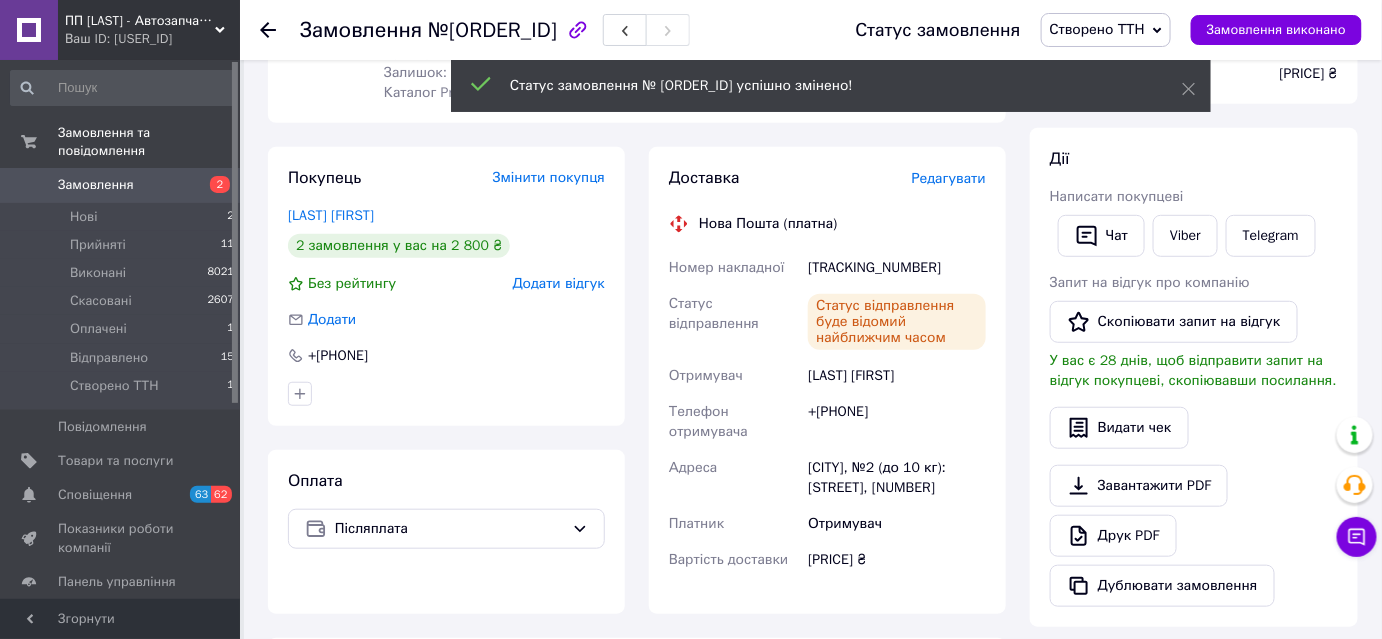 click on "Створено ТТН" at bounding box center (1097, 29) 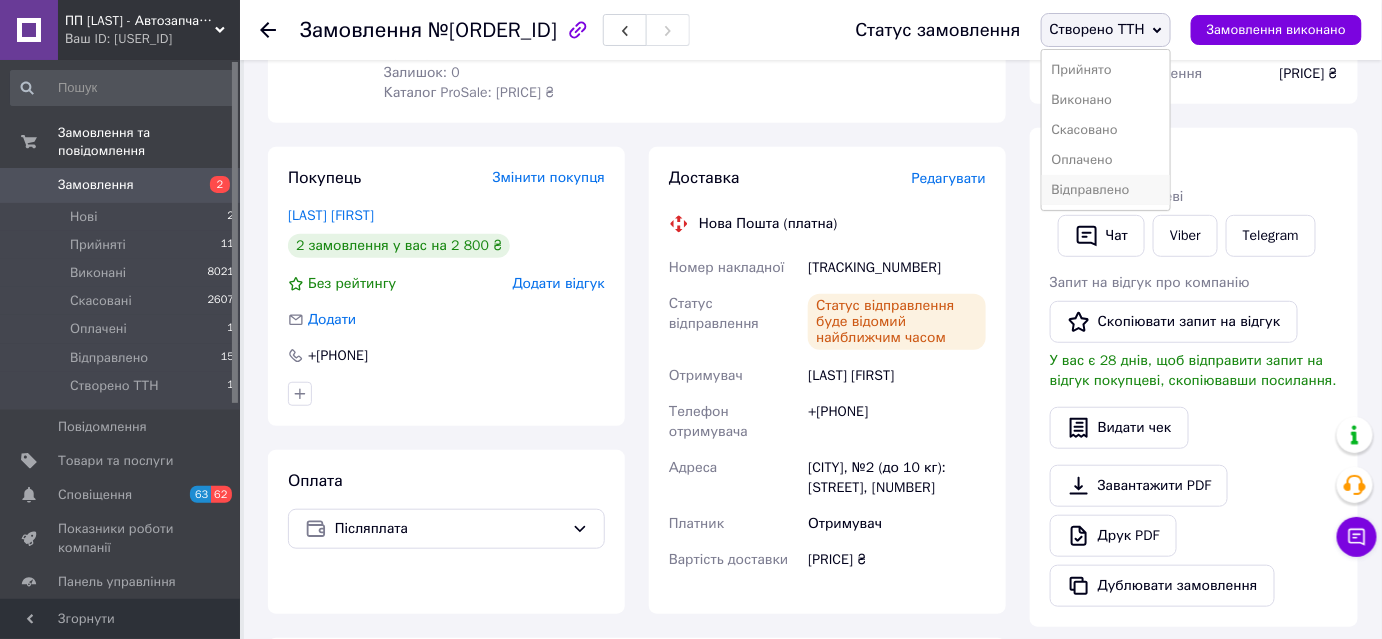 click on "Відправлено" at bounding box center (1106, 190) 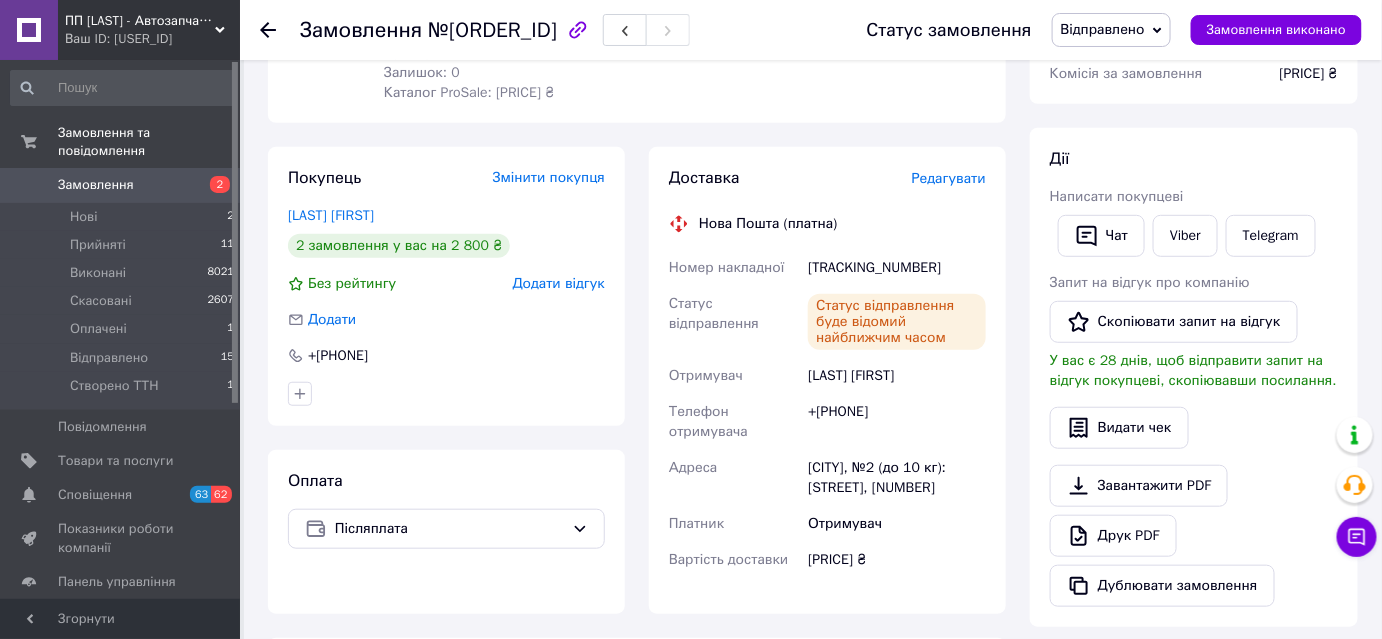 click at bounding box center (268, 30) 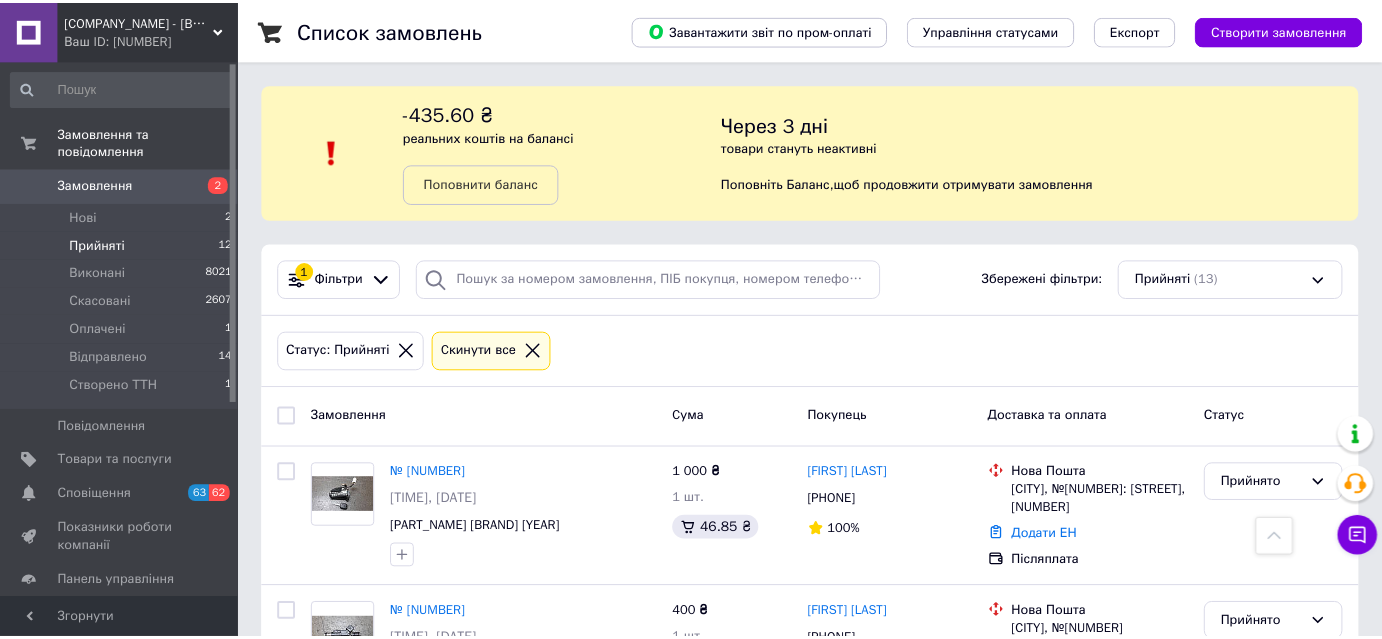 scroll, scrollTop: 1741, scrollLeft: 0, axis: vertical 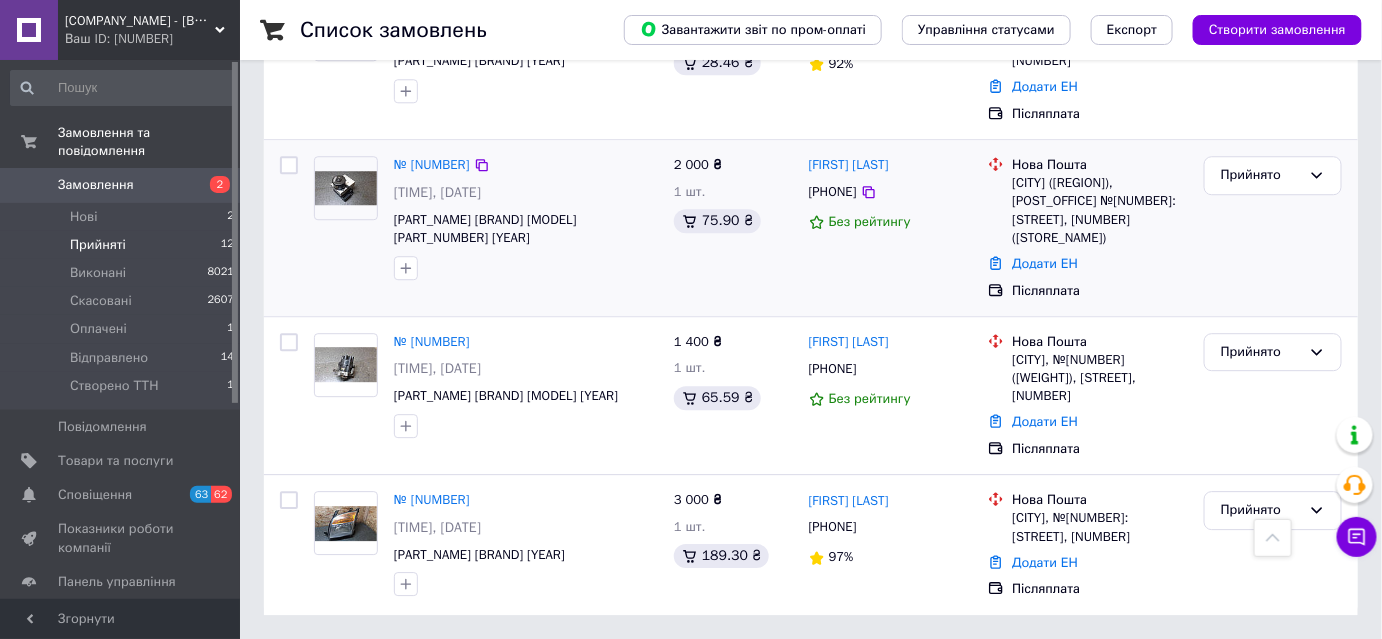 click at bounding box center [346, 188] 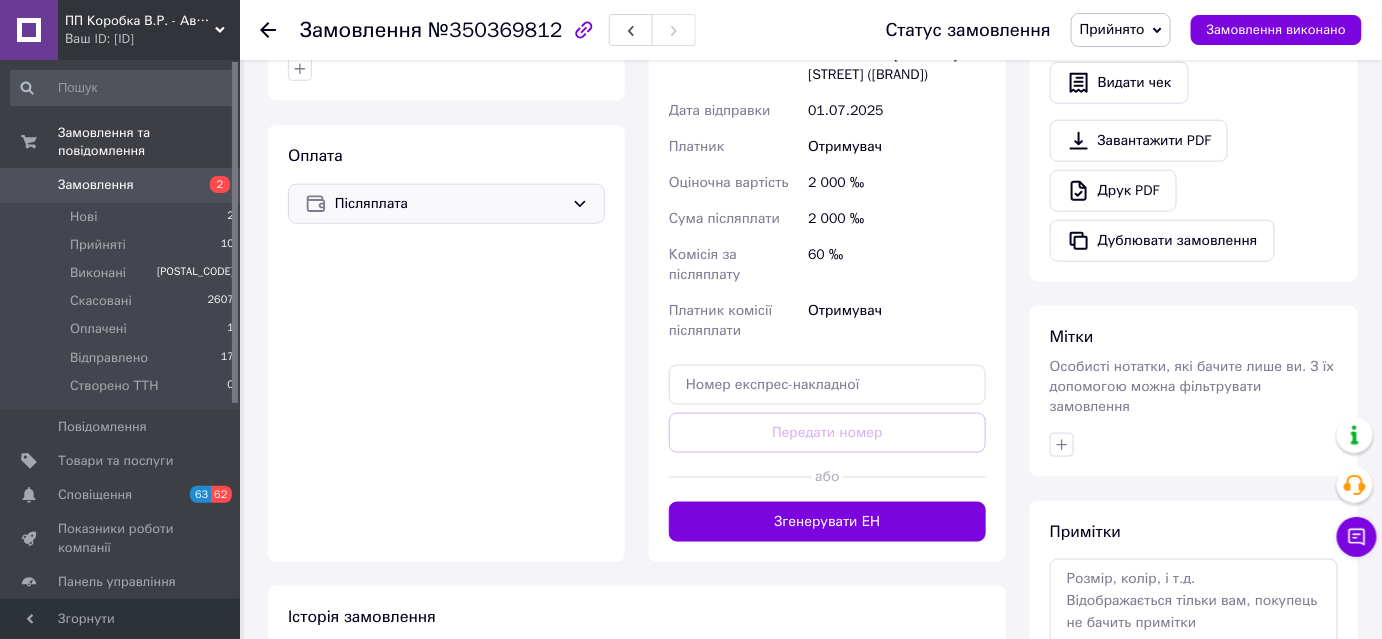 scroll, scrollTop: 636, scrollLeft: 0, axis: vertical 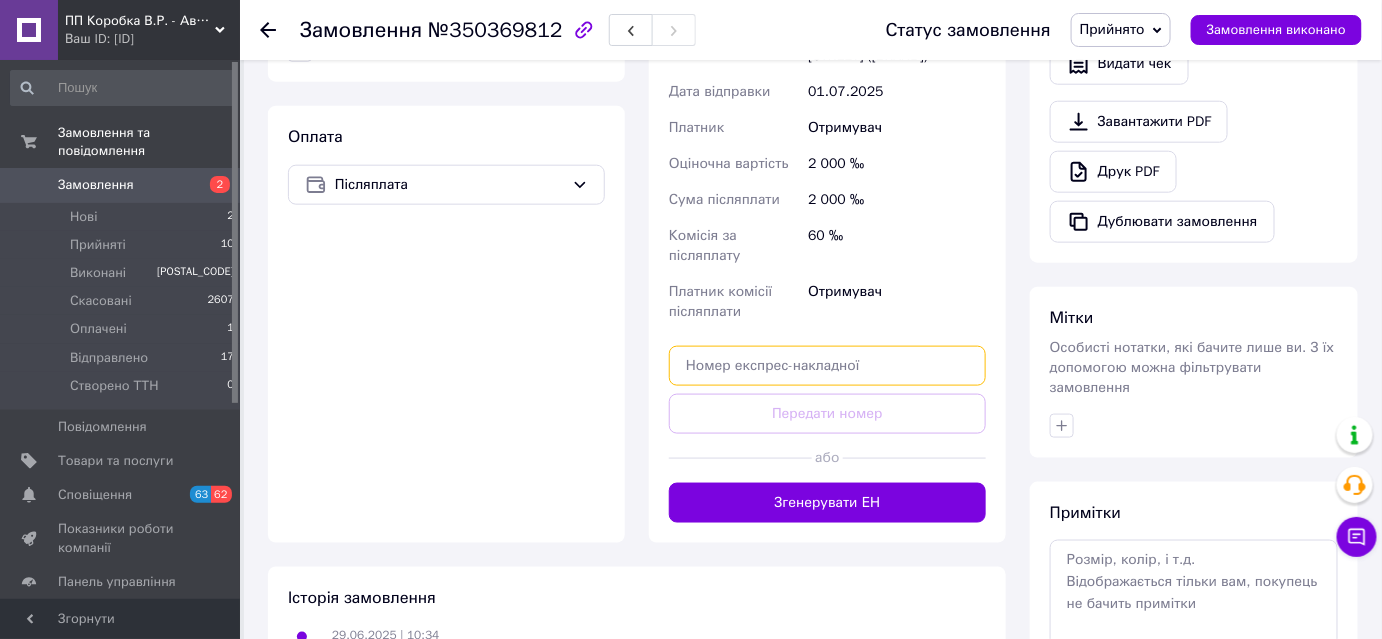 click at bounding box center [827, 366] 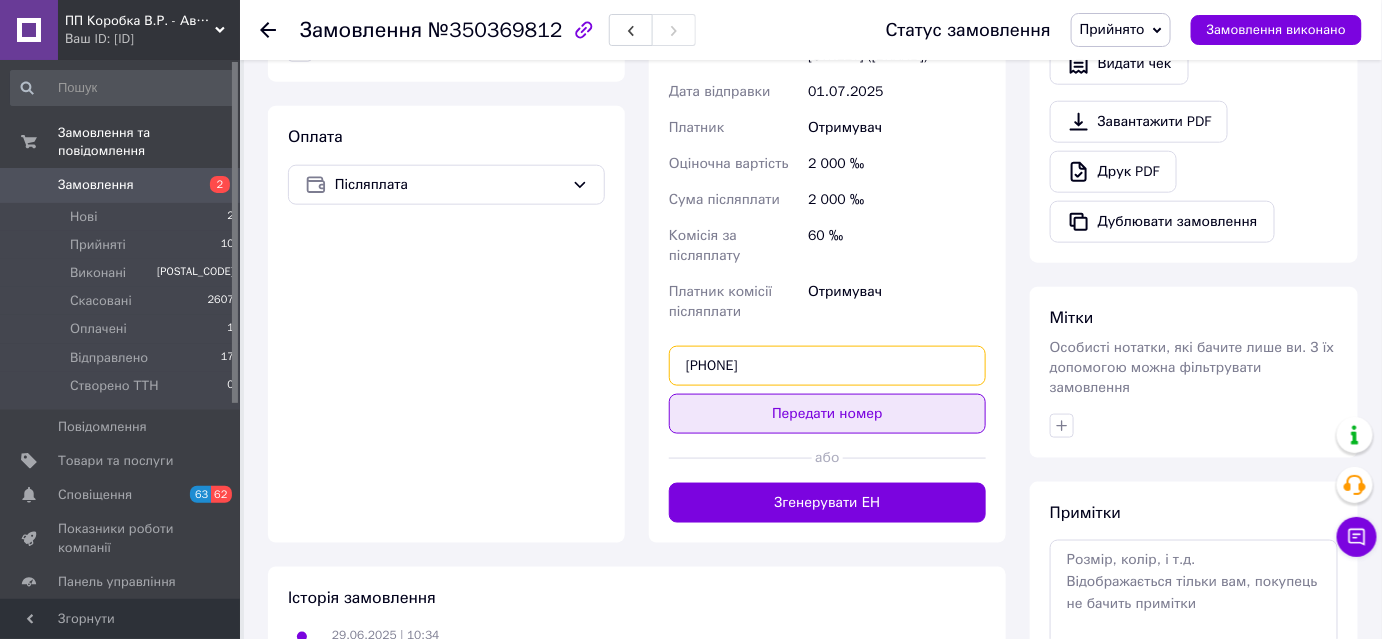 type on "[PHONE]" 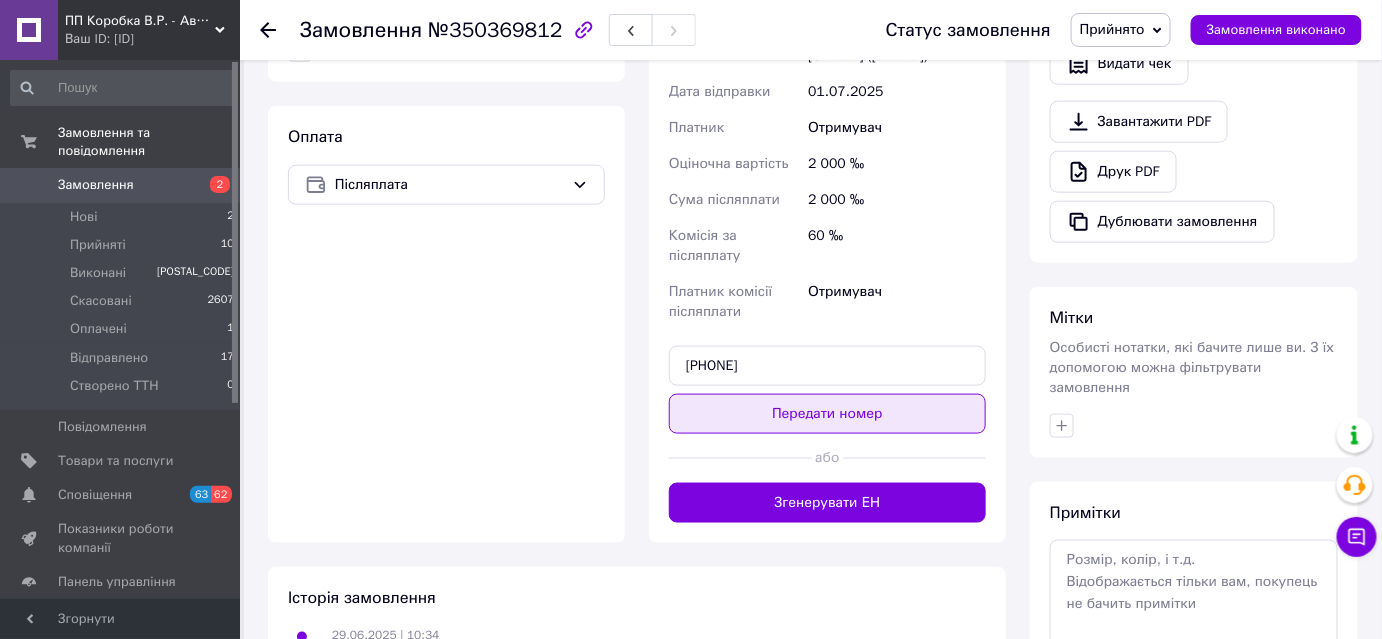 click on "Передати номер" at bounding box center [827, 414] 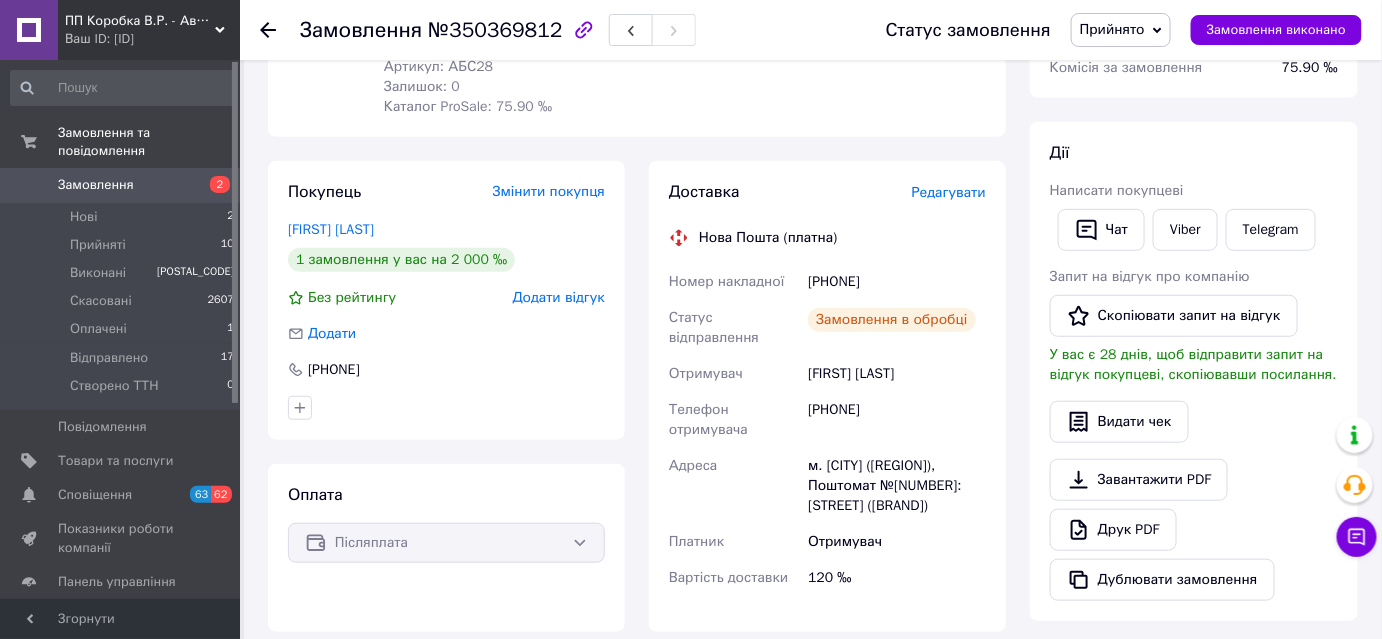 scroll, scrollTop: 272, scrollLeft: 0, axis: vertical 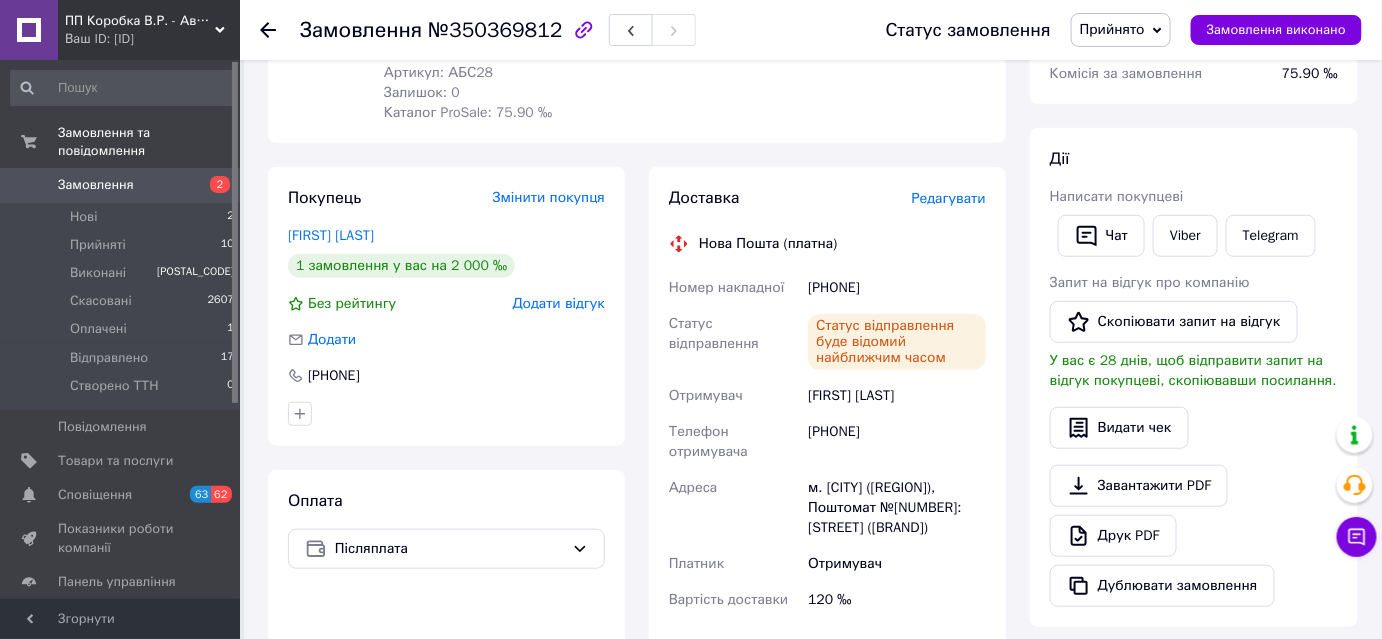 click on "Прийнято" at bounding box center (1112, 29) 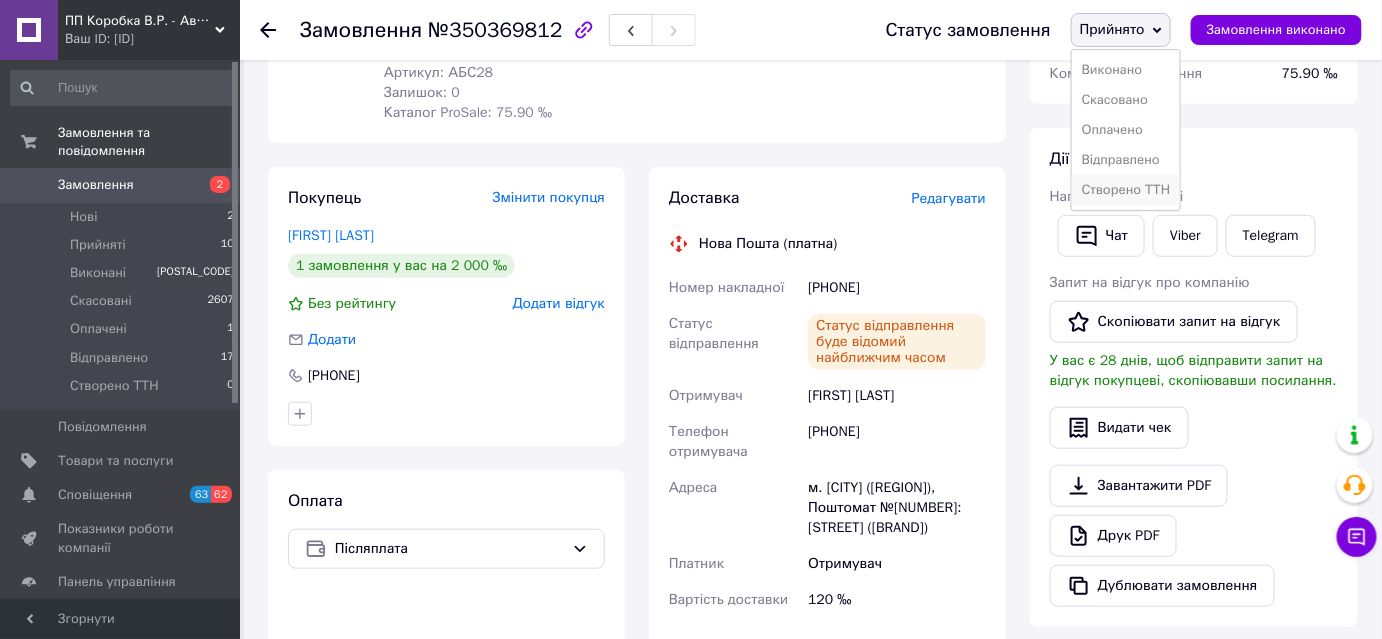 click on "Створено ТТН" at bounding box center [1126, 190] 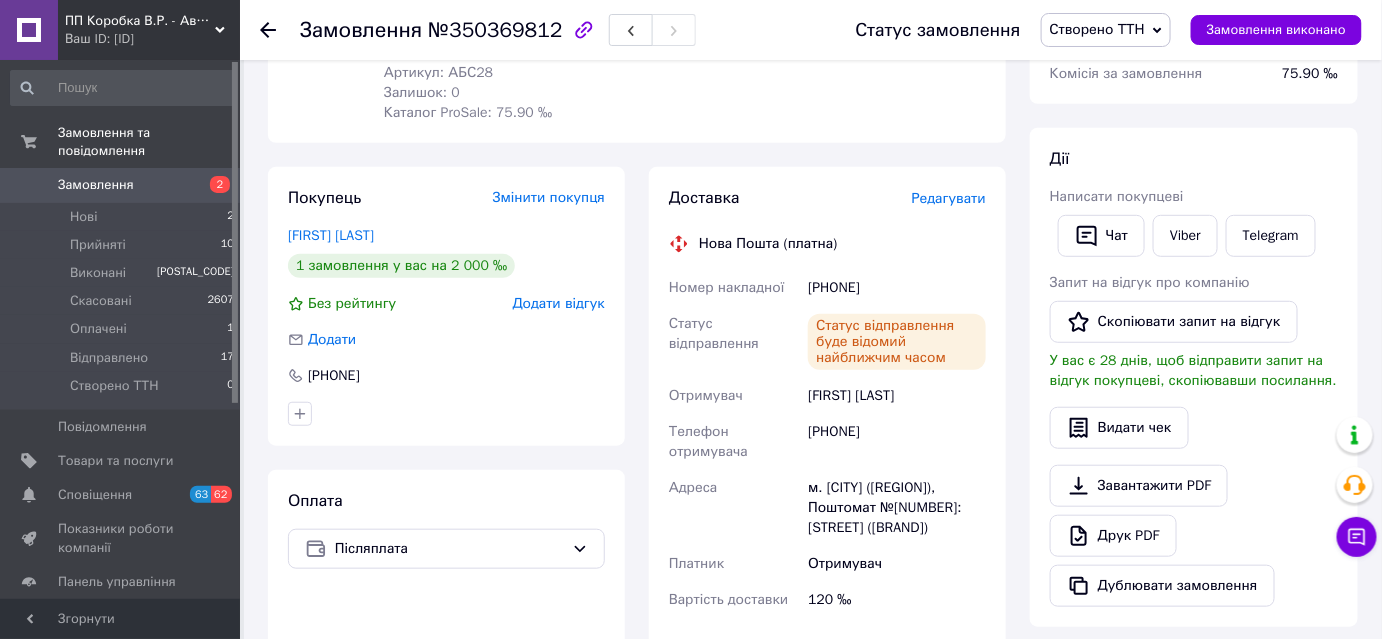 click on "Створено ТТН" at bounding box center (1097, 29) 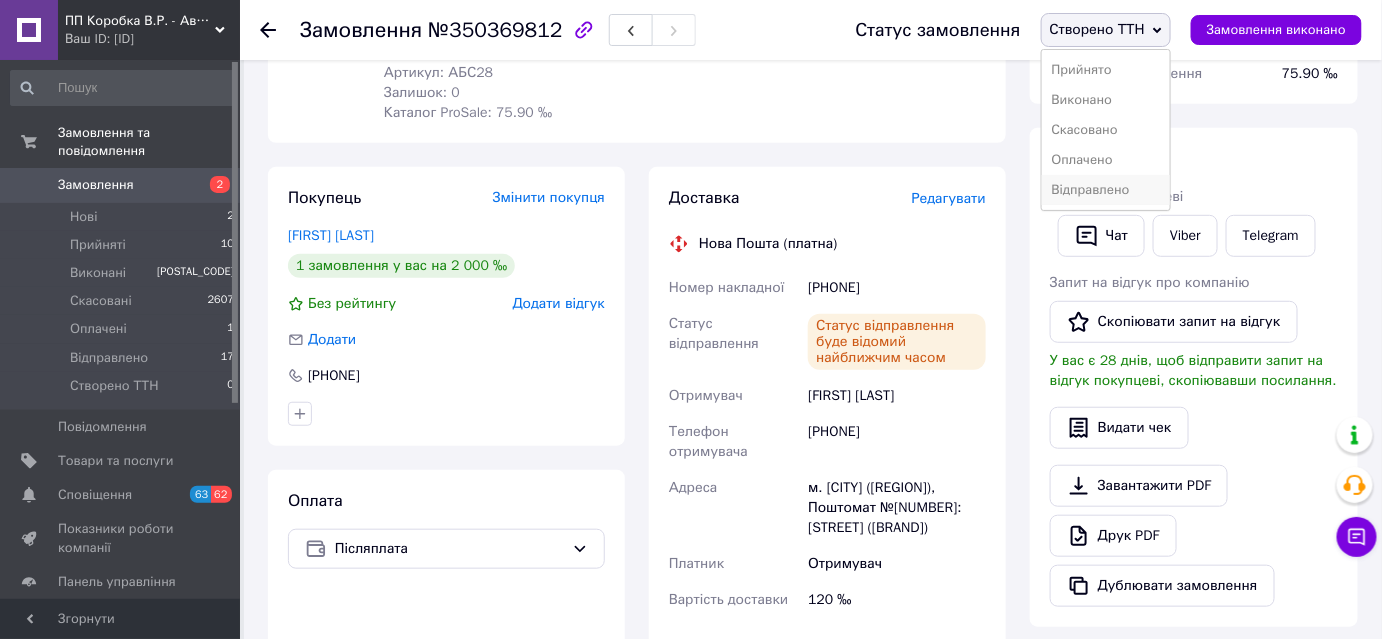 click on "Відправлено" at bounding box center [1106, 190] 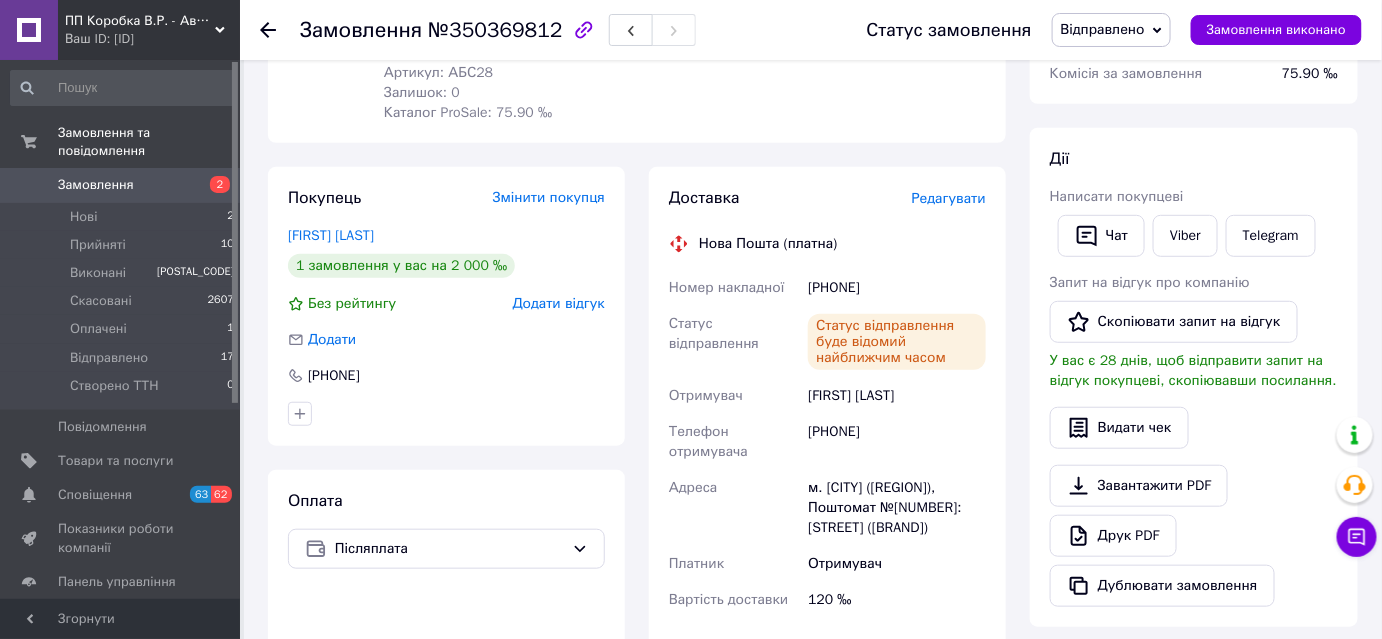 click on "Відправлено" at bounding box center [1103, 29] 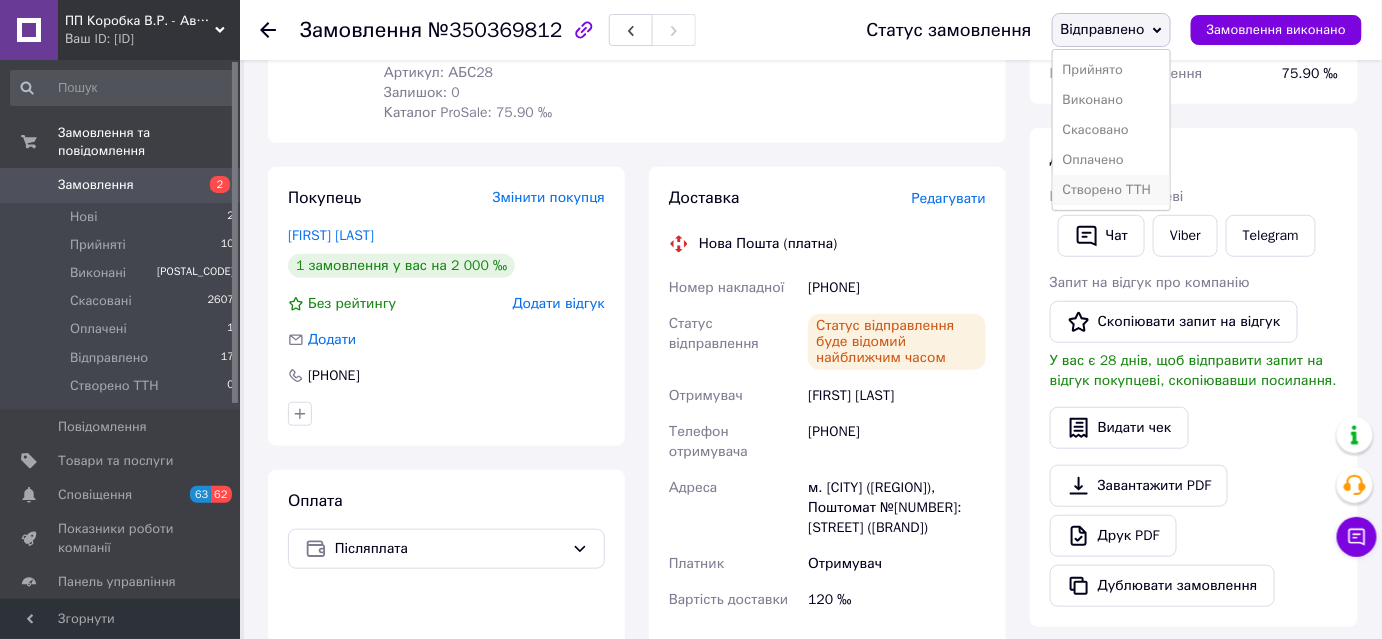 click on "Створено ТТН" at bounding box center (1111, 190) 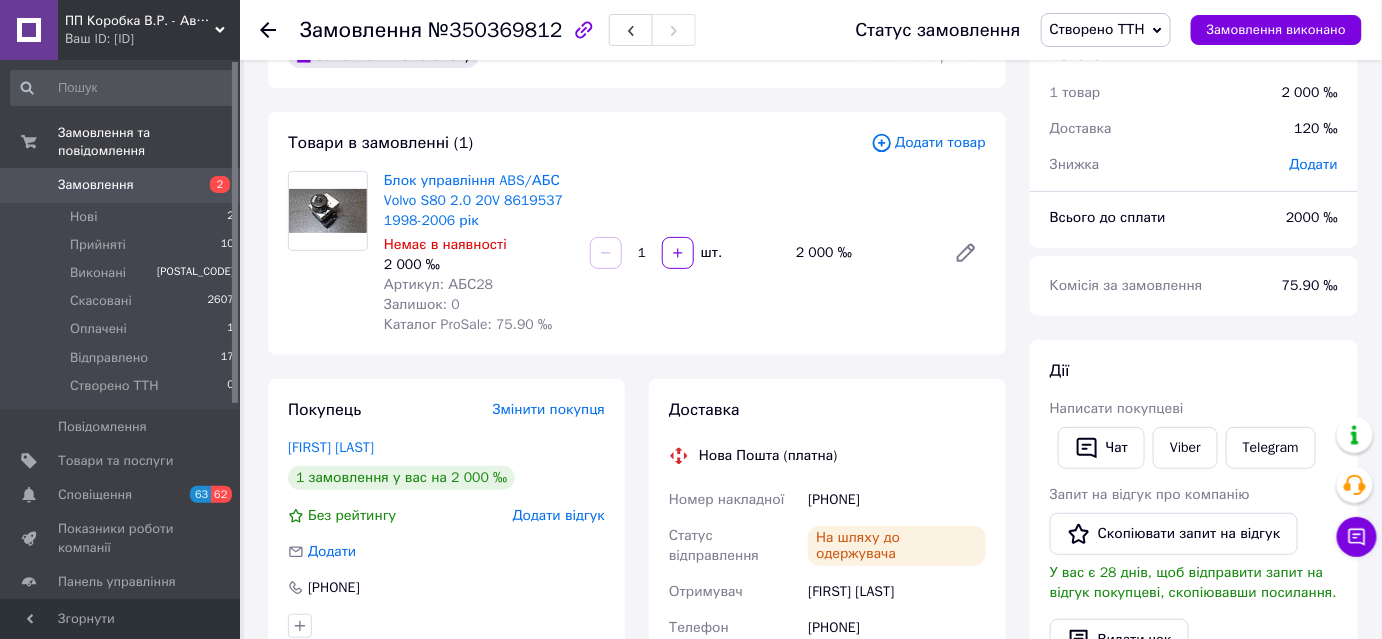 scroll, scrollTop: 0, scrollLeft: 0, axis: both 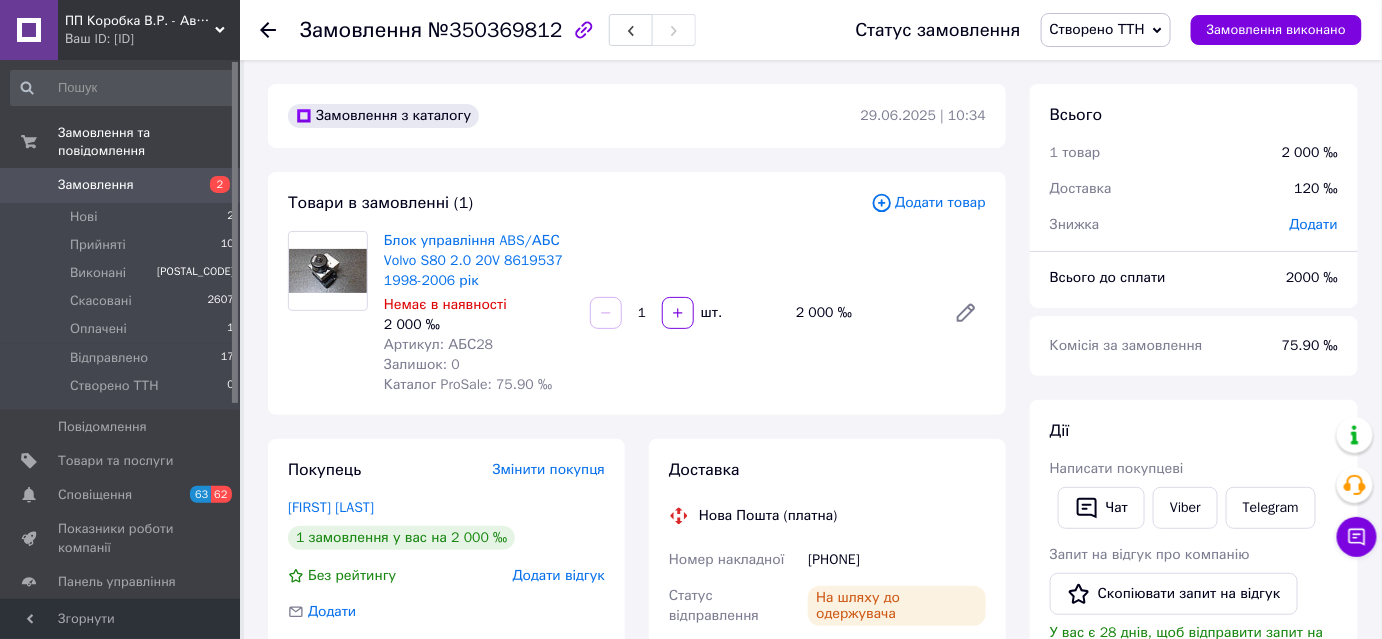click at bounding box center (268, 30) 